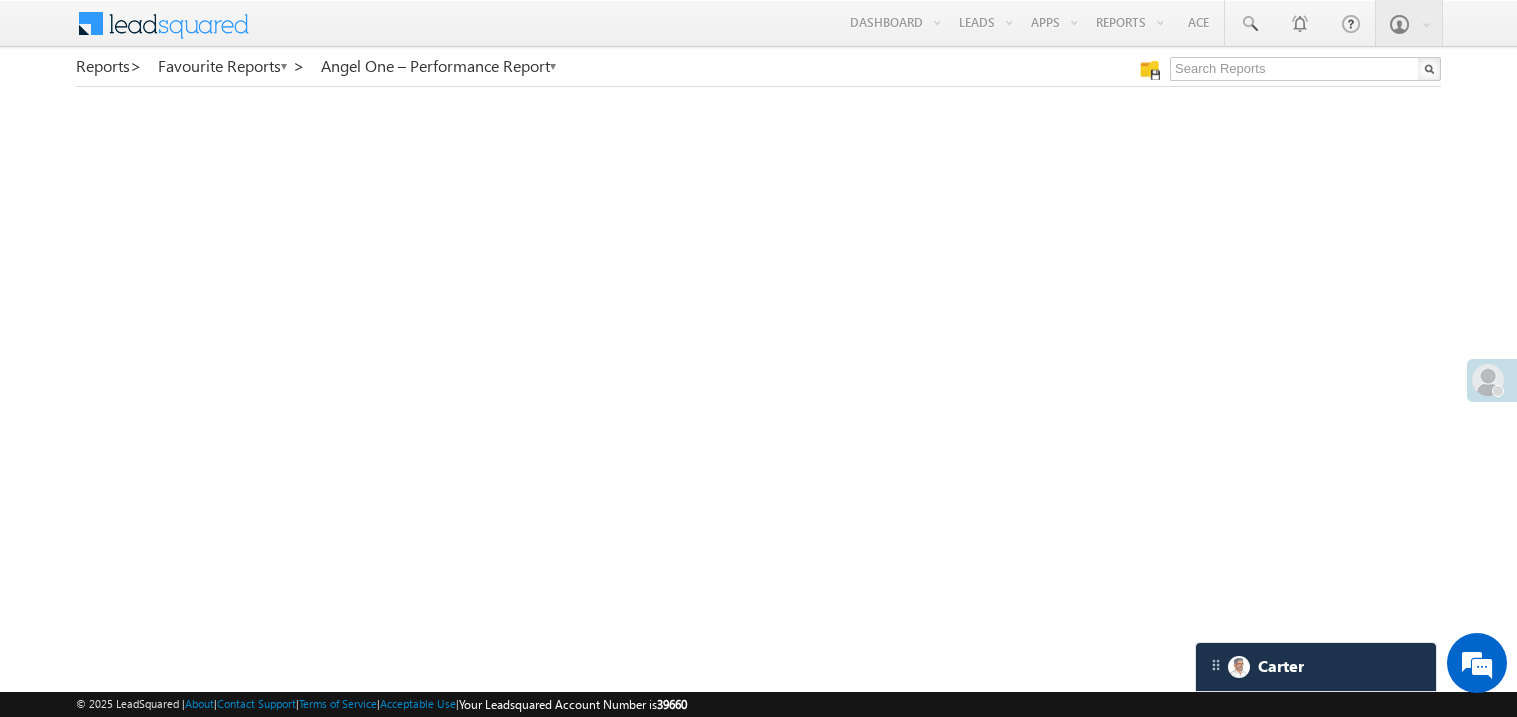 scroll, scrollTop: 0, scrollLeft: 0, axis: both 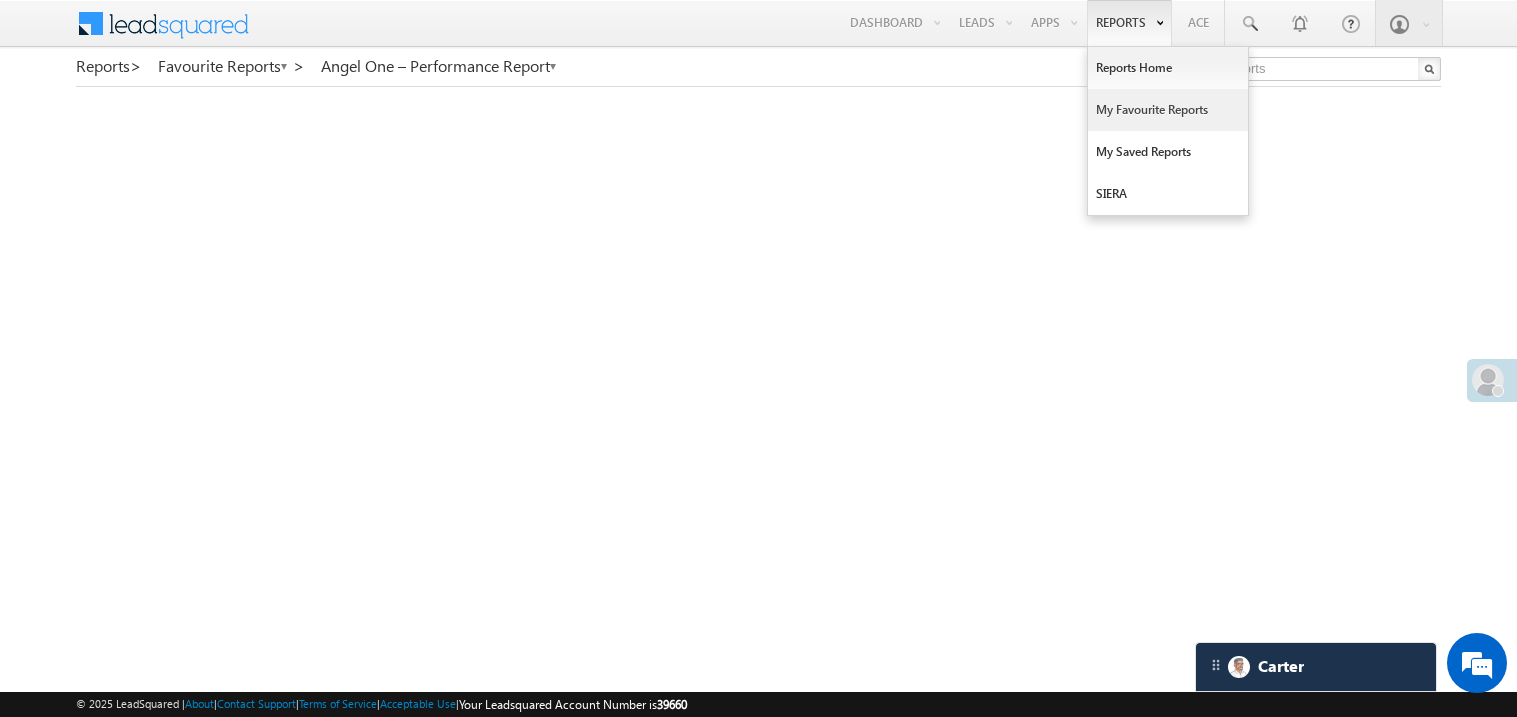 click on "My Favourite Reports" at bounding box center [1168, 110] 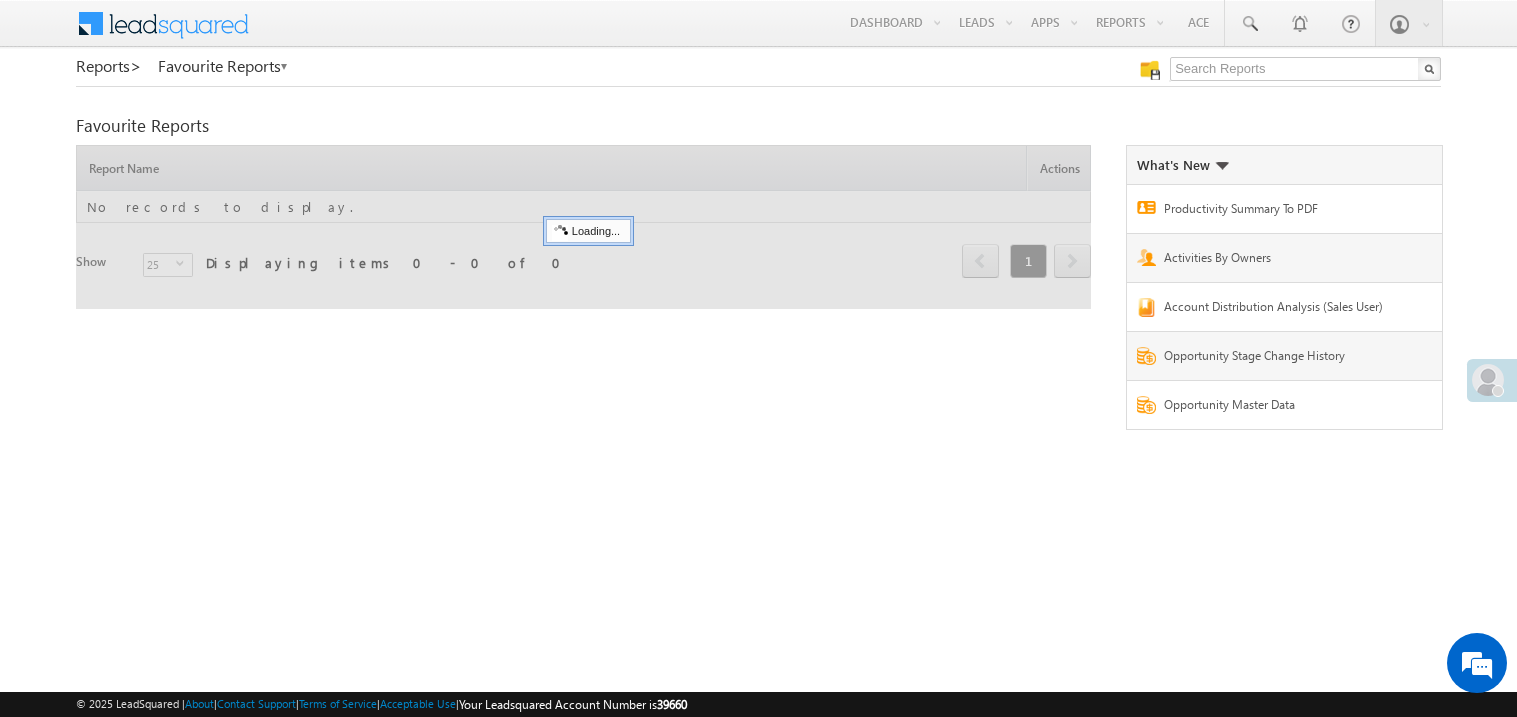 scroll, scrollTop: 0, scrollLeft: 0, axis: both 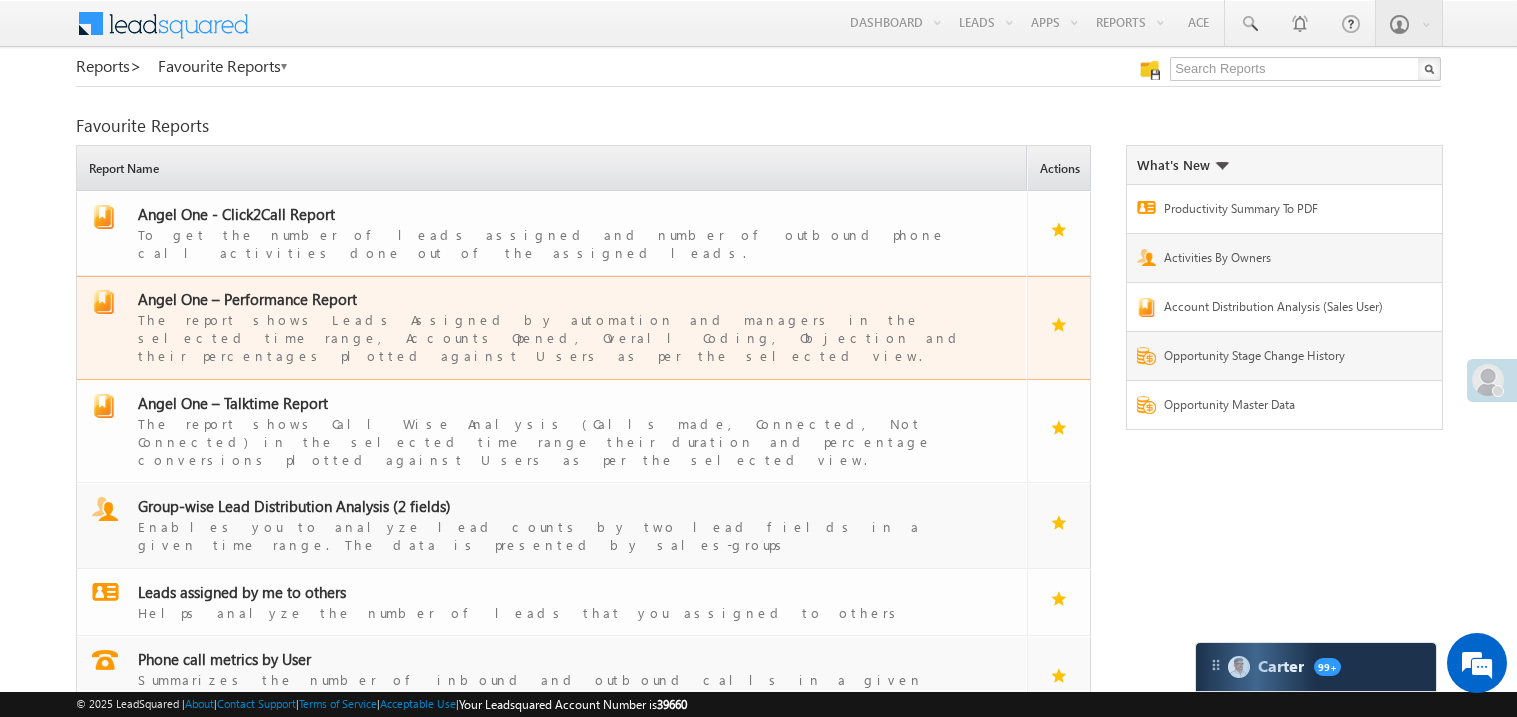 click on "Angel One – Performance Report" at bounding box center [247, 299] 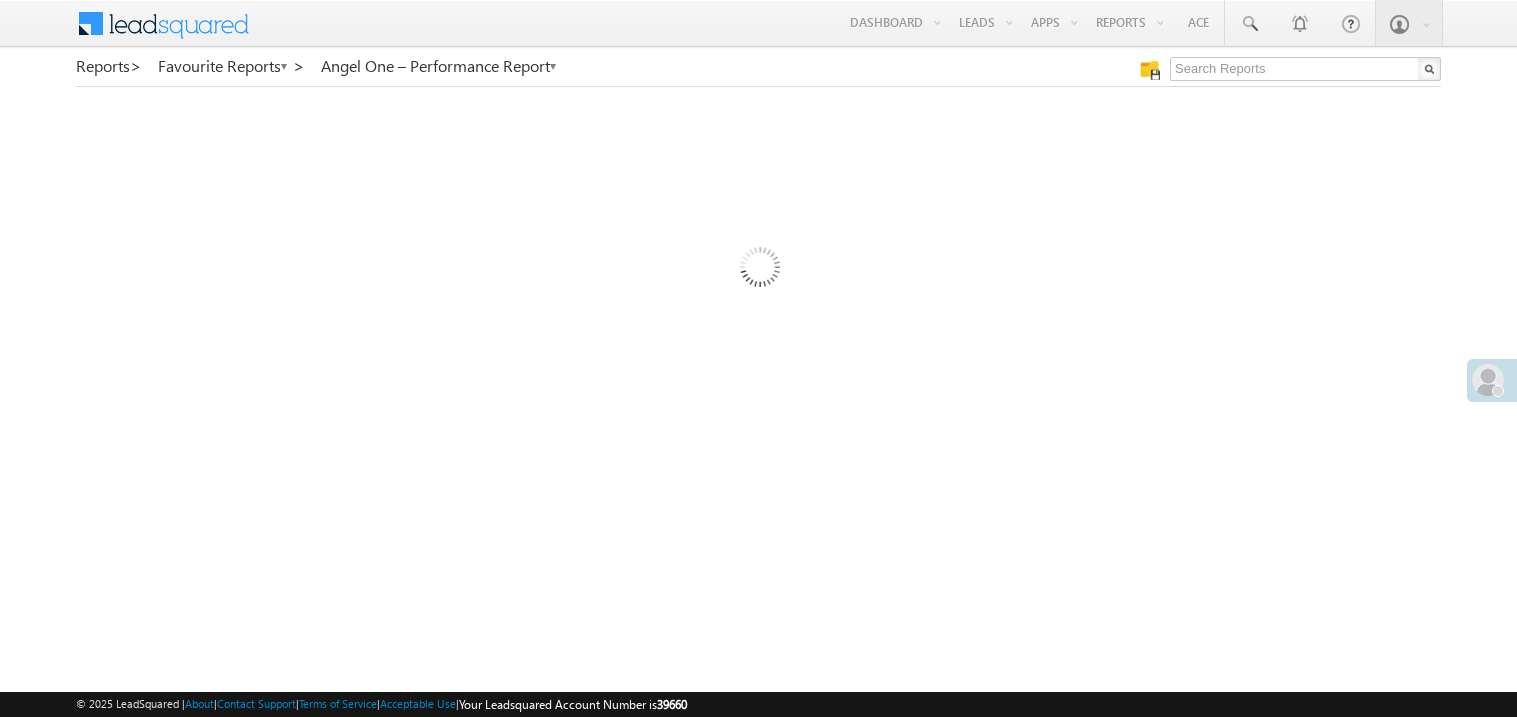 scroll, scrollTop: 0, scrollLeft: 0, axis: both 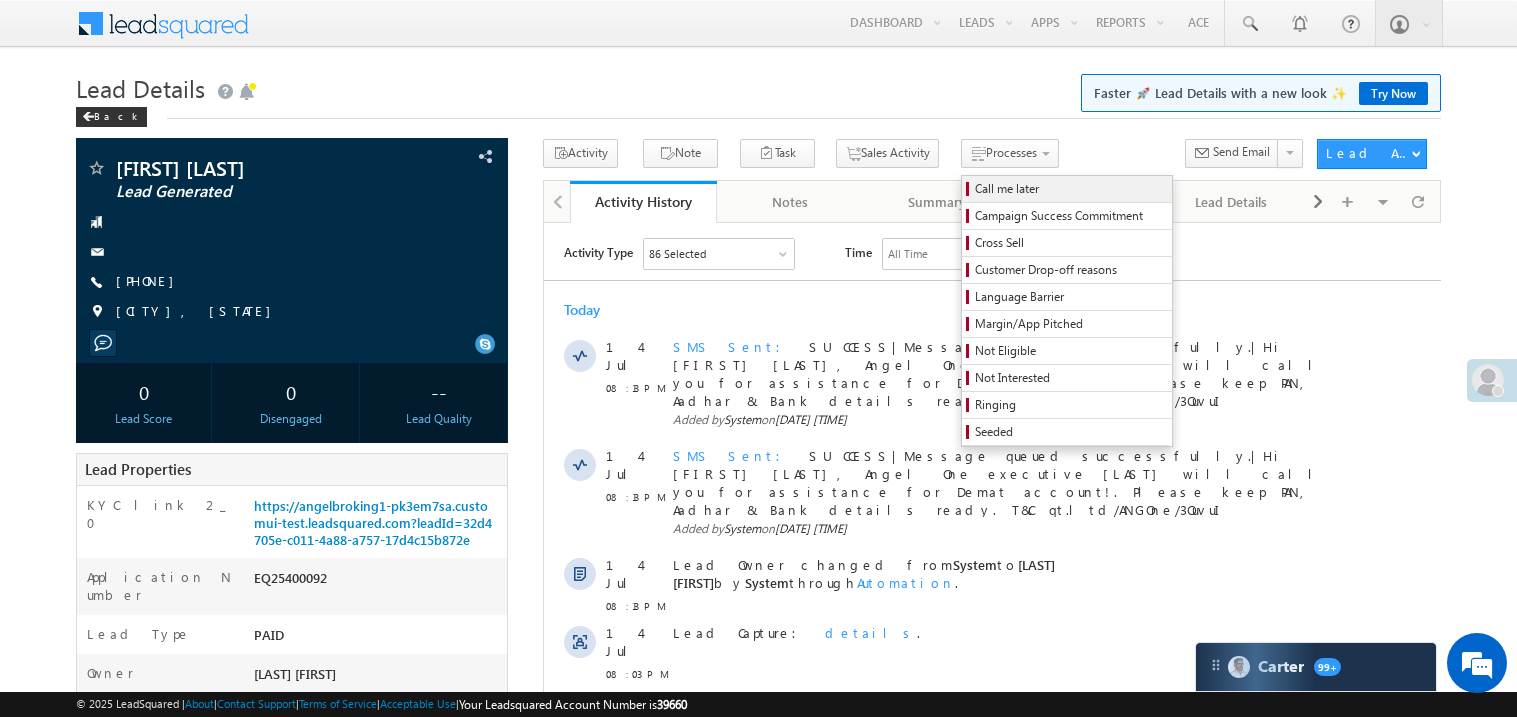 click on "Call me later" at bounding box center [1070, 189] 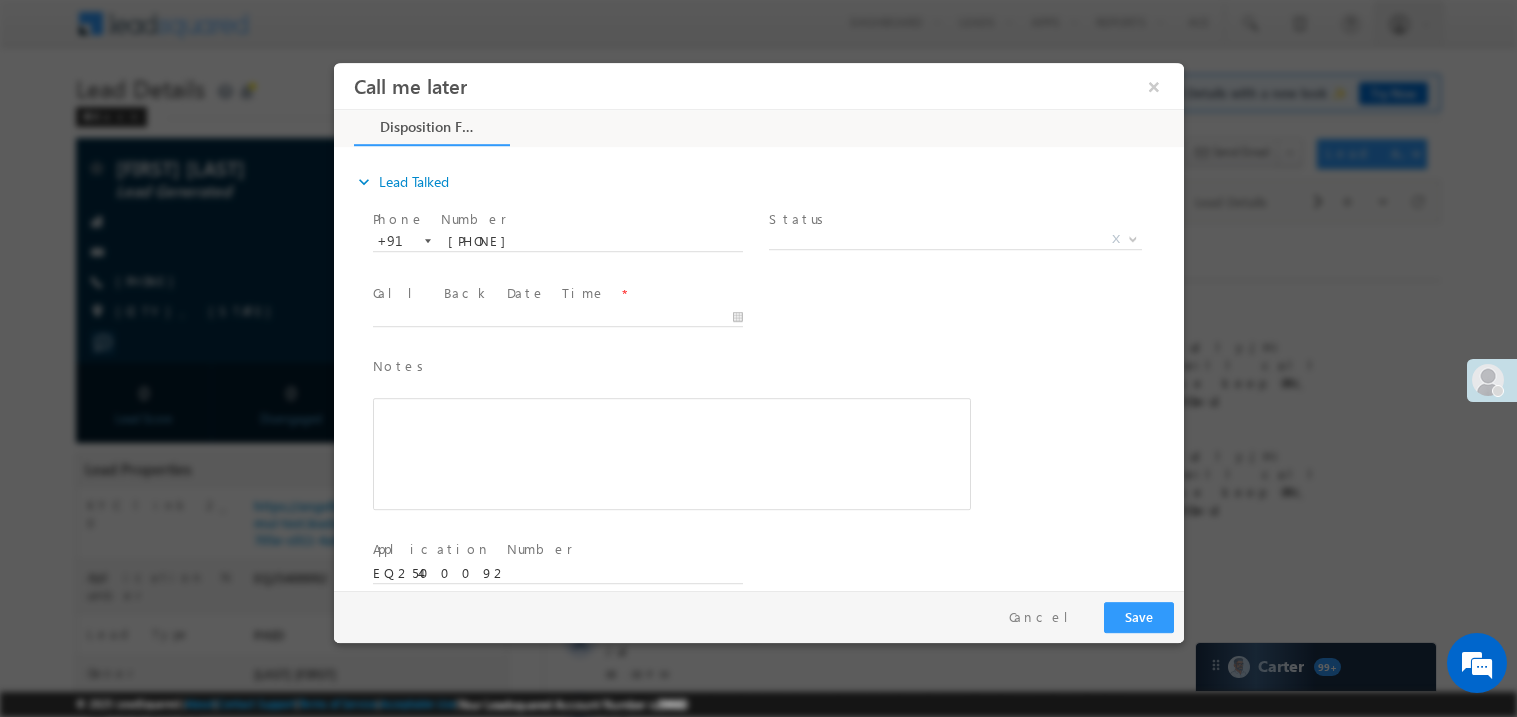 scroll, scrollTop: 0, scrollLeft: 0, axis: both 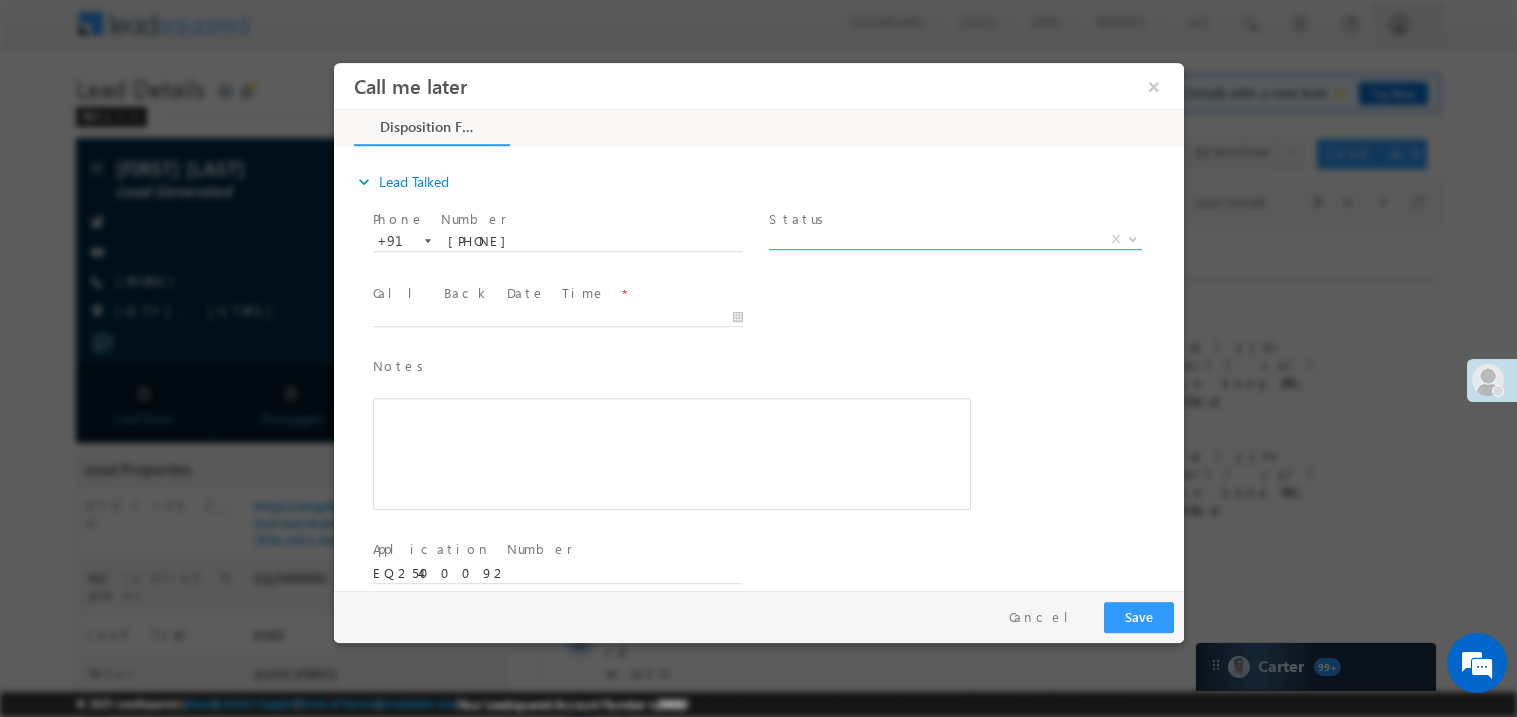 click on "X" at bounding box center (954, 239) 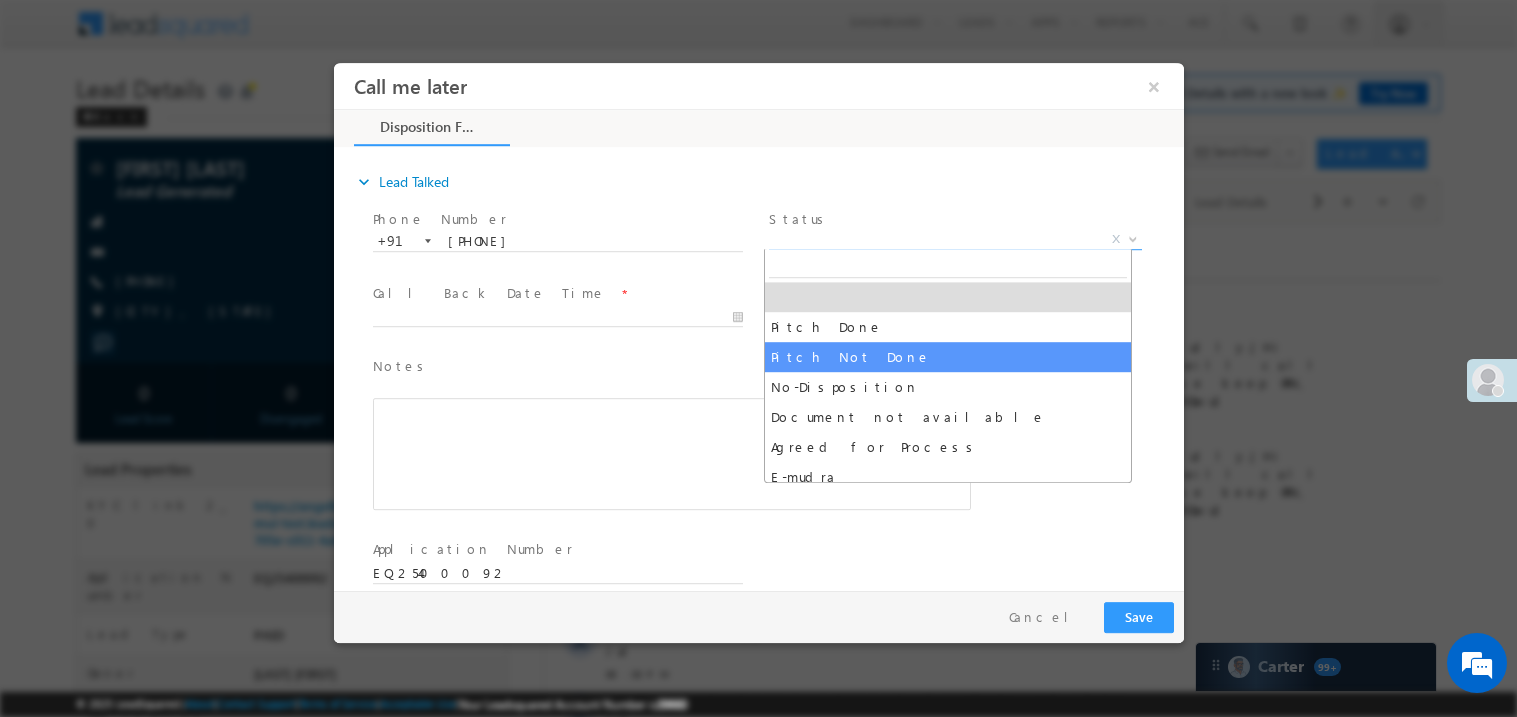 select on "Pitch Not Done" 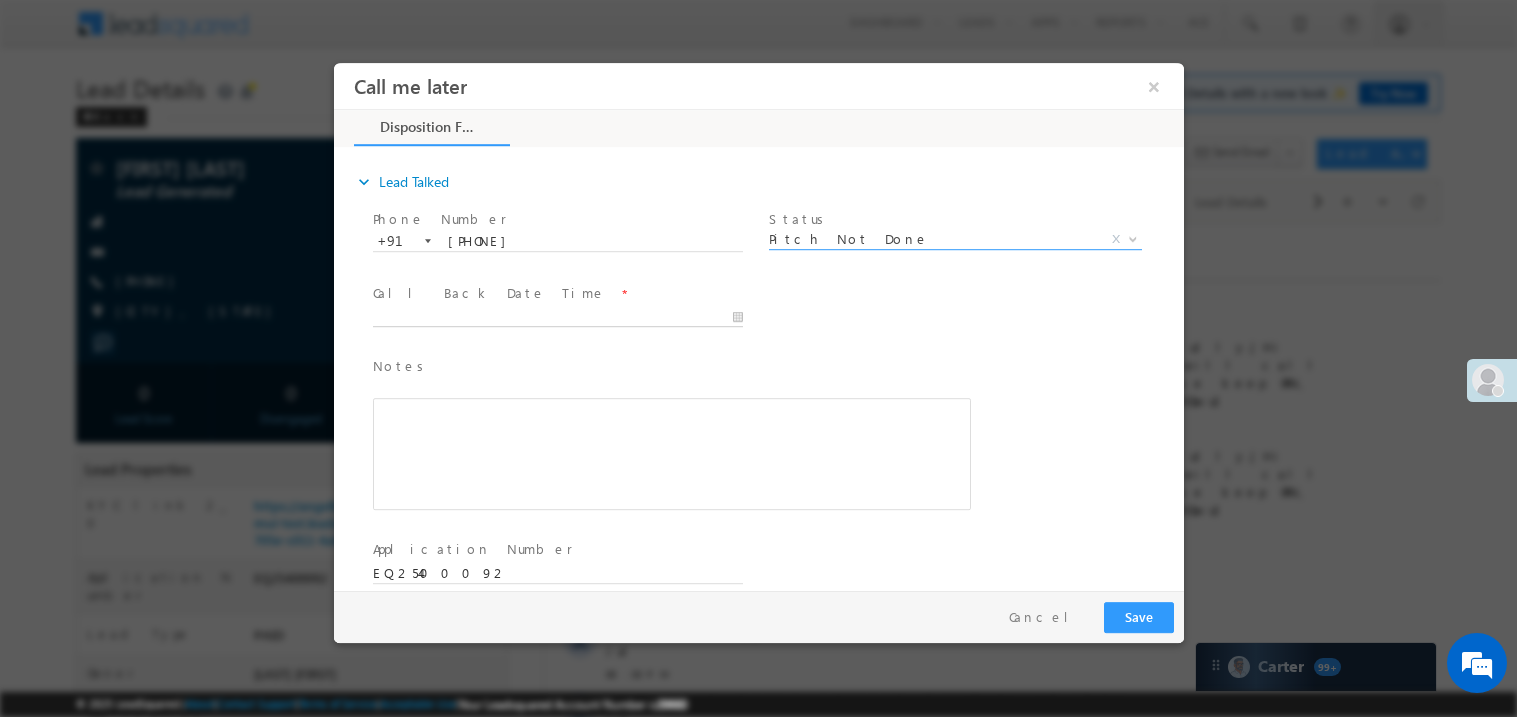 click at bounding box center (557, 317) 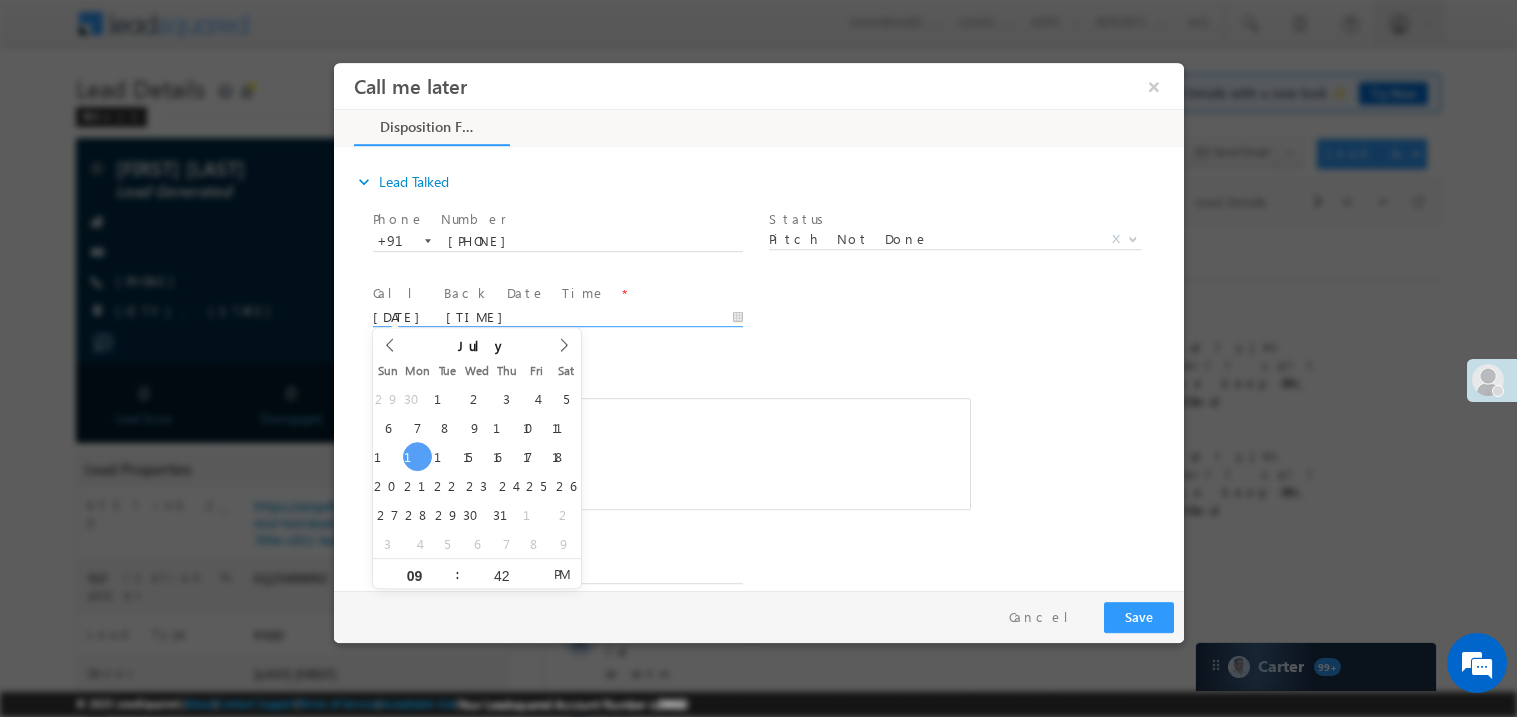 click at bounding box center (671, 453) 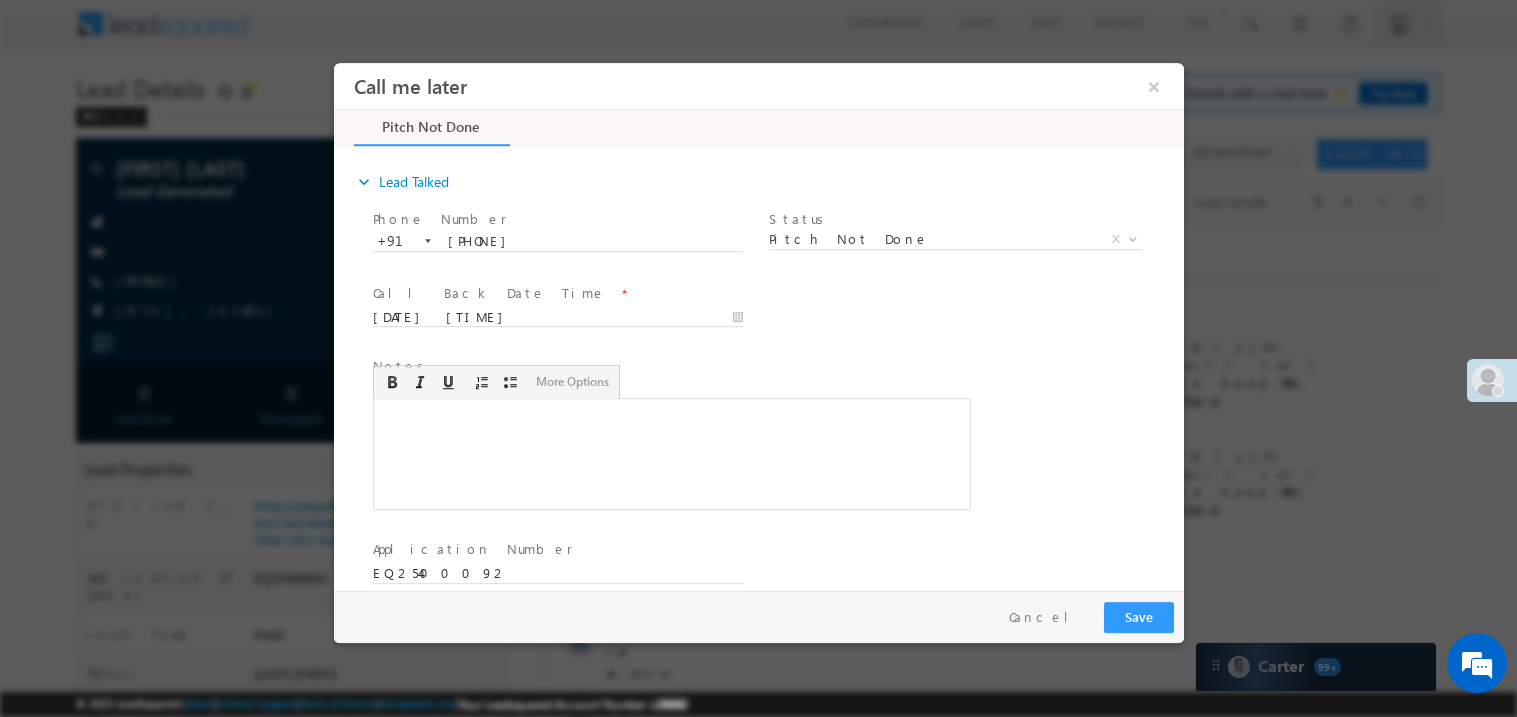 type 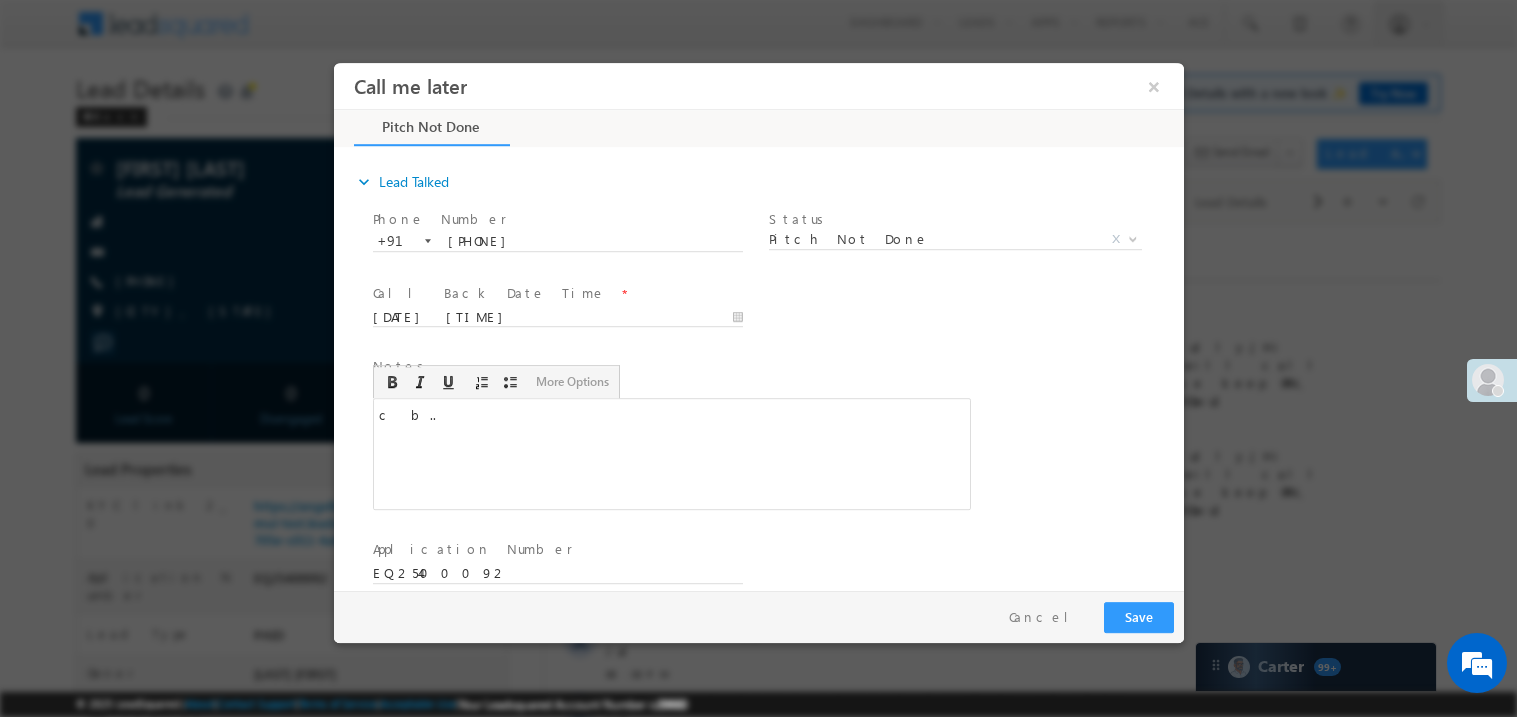 scroll, scrollTop: 0, scrollLeft: 0, axis: both 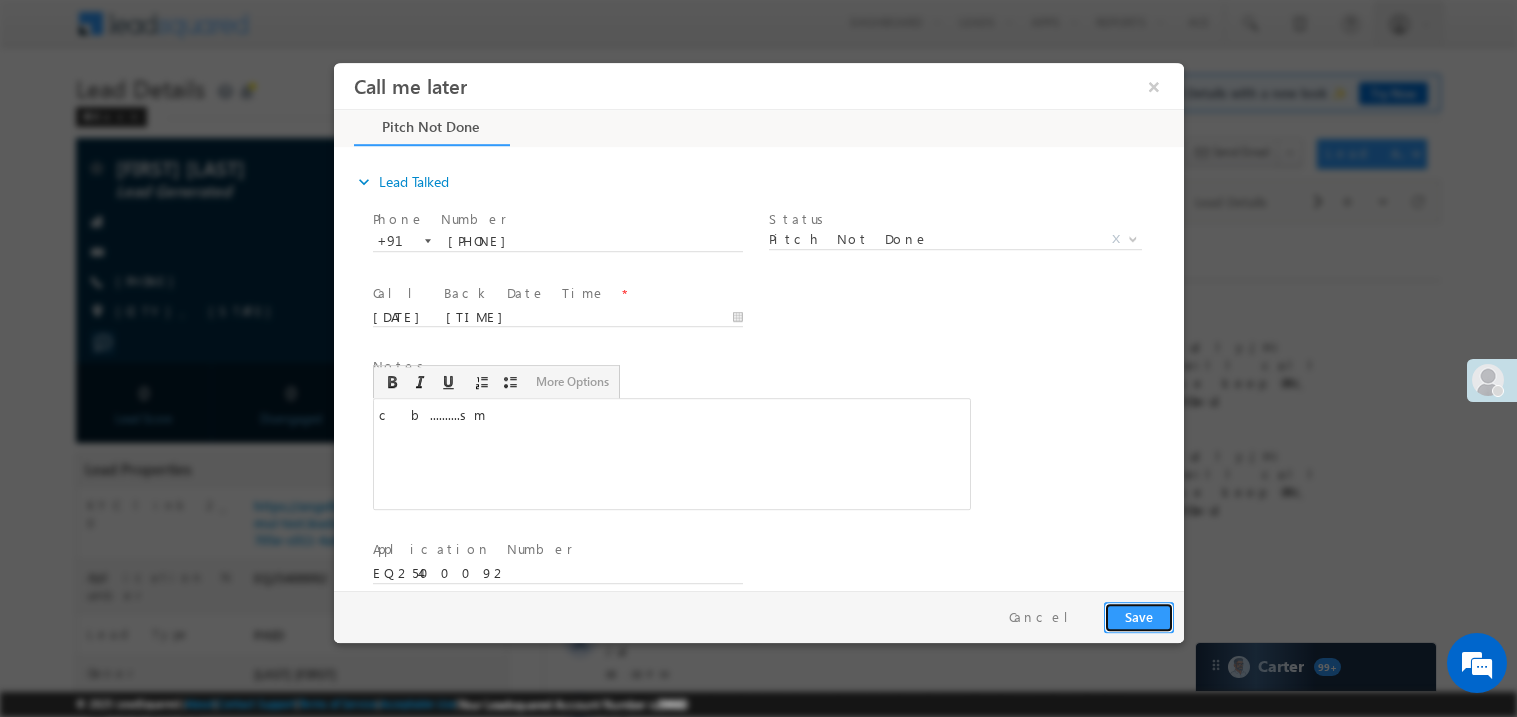 click on "Save" at bounding box center [1138, 616] 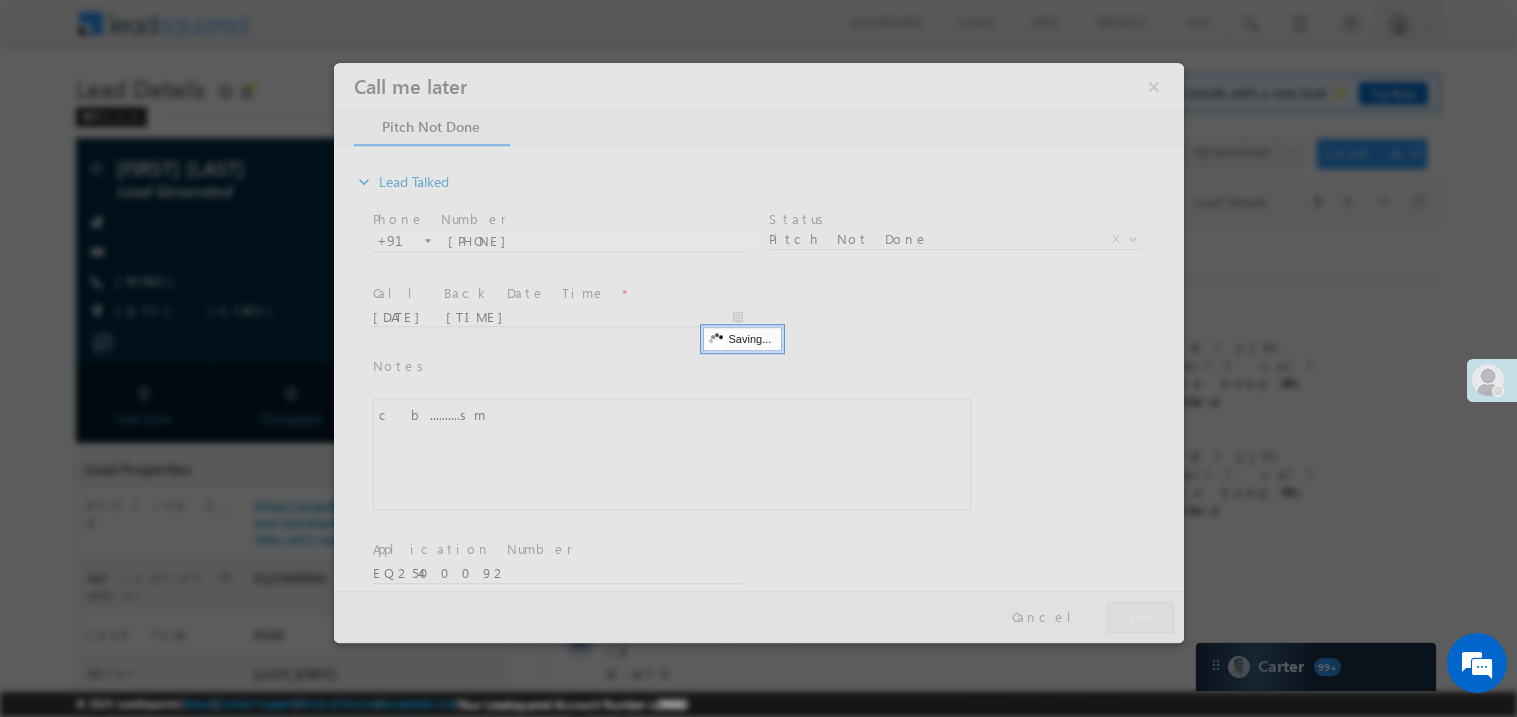click at bounding box center [758, 352] 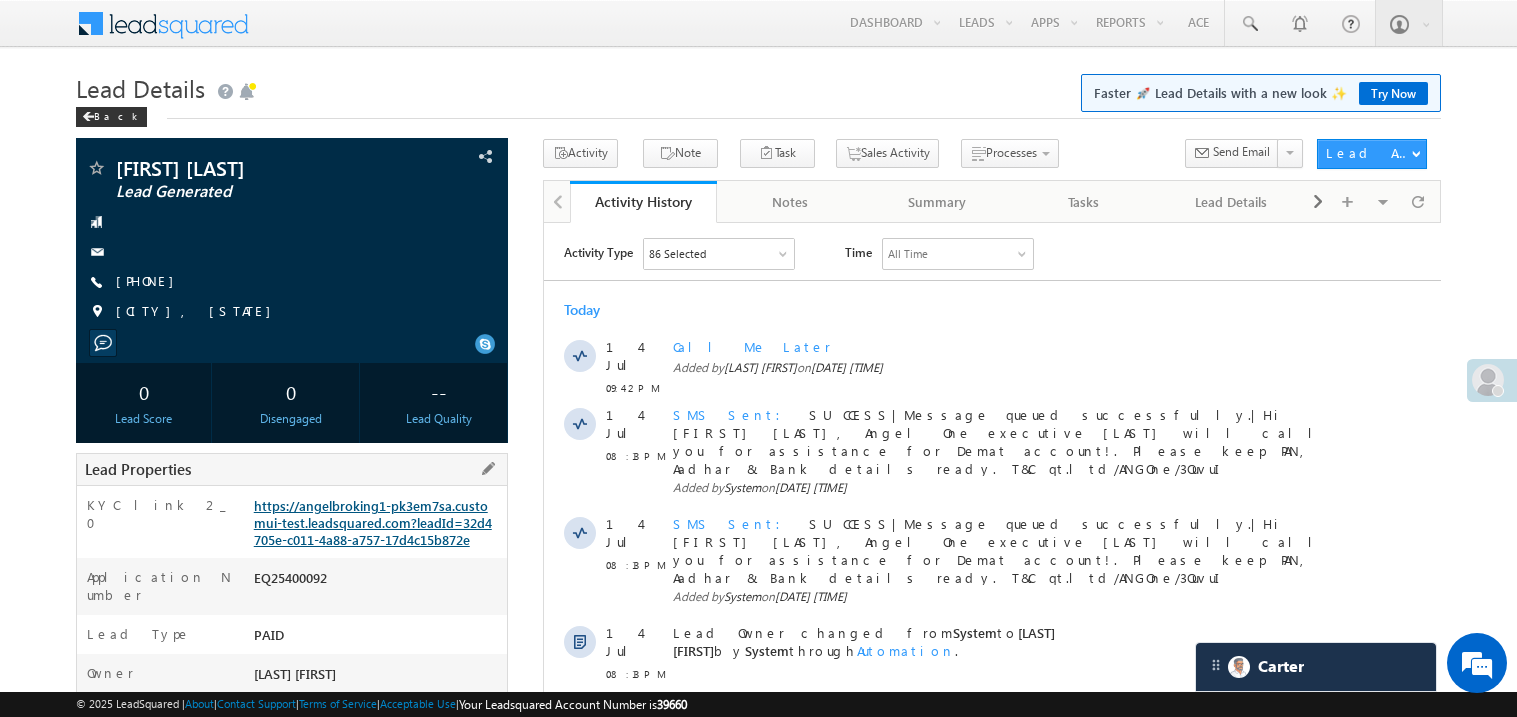 click on "https://angelbroking1-pk3em7sa.customui-test.leadsquared.com?leadId=32d4705e-c011-4a88-a757-17d4c15b872e" at bounding box center (373, 522) 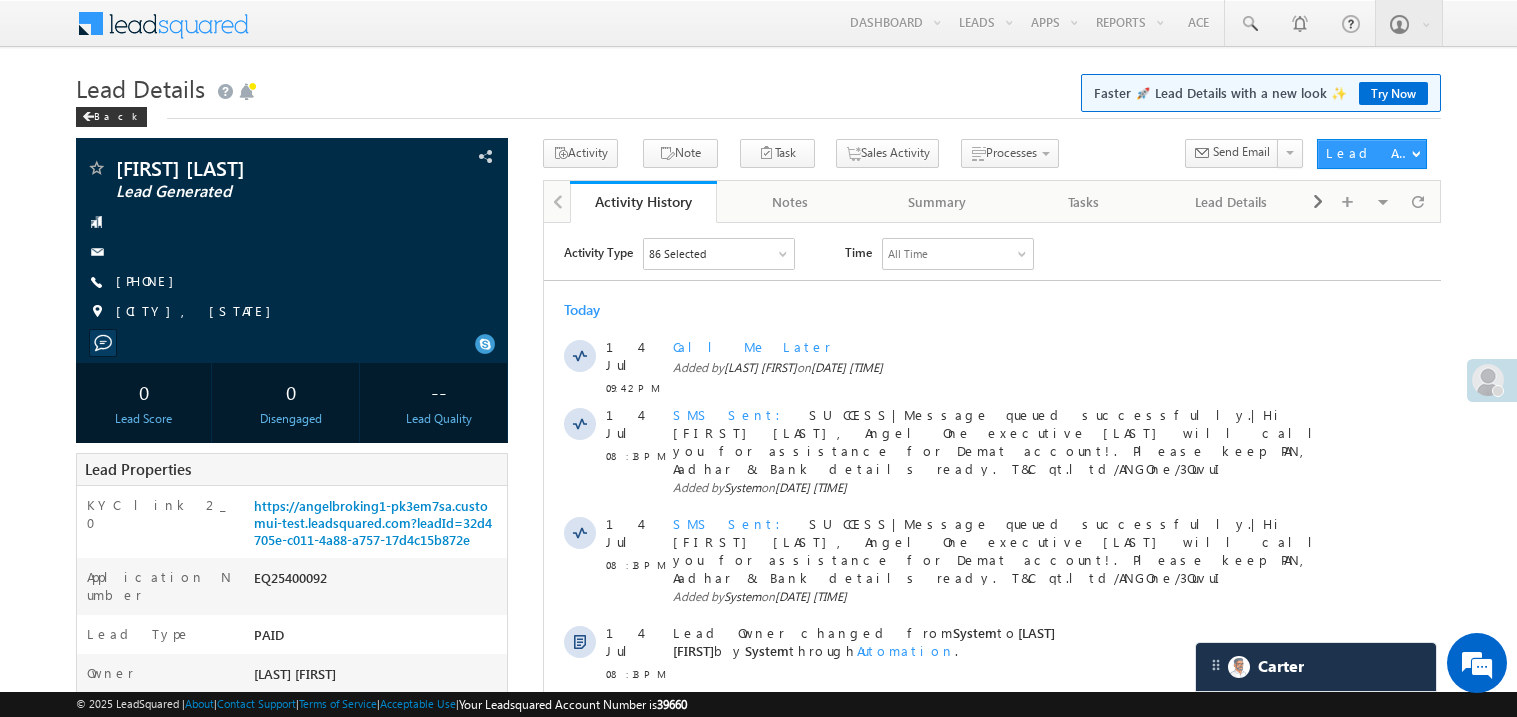 click on "Time" at bounding box center (857, 252) 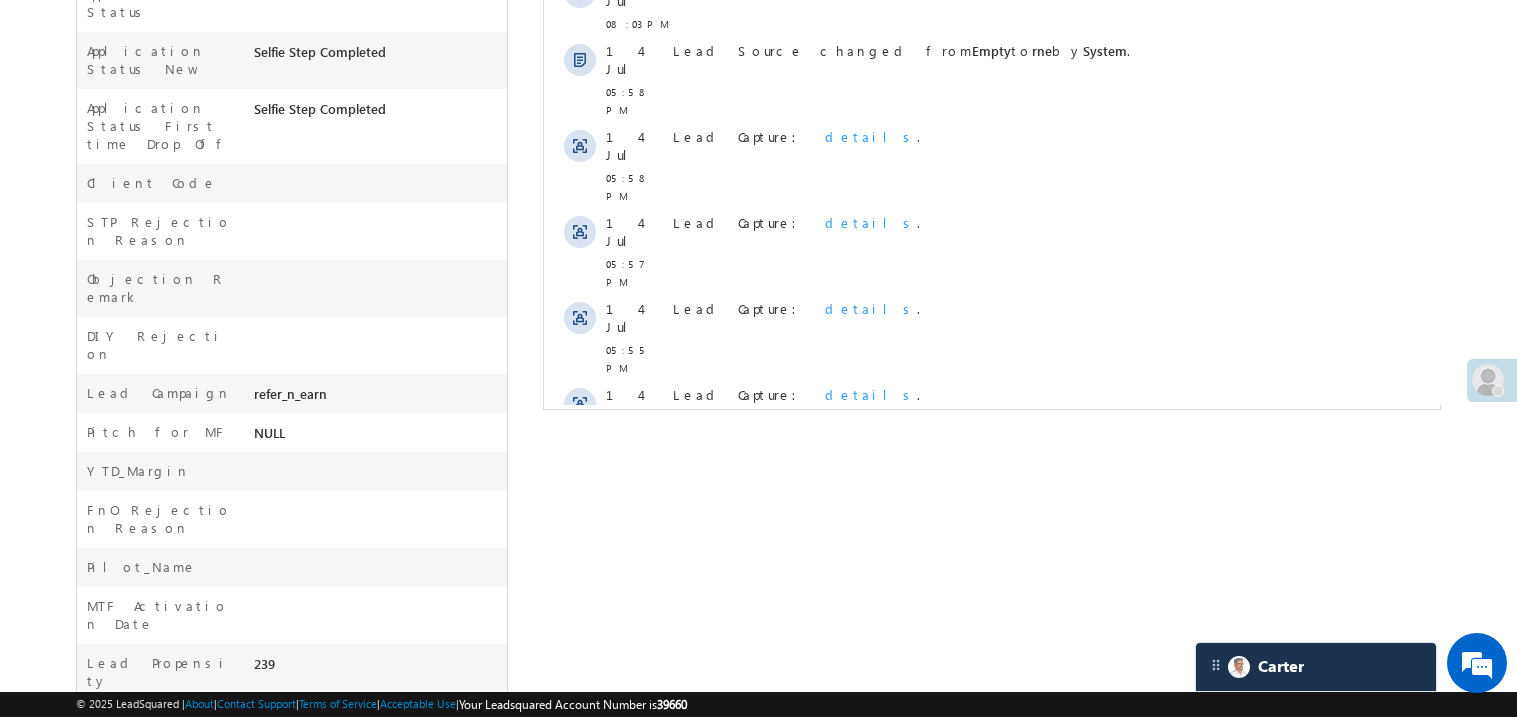 scroll, scrollTop: 719, scrollLeft: 0, axis: vertical 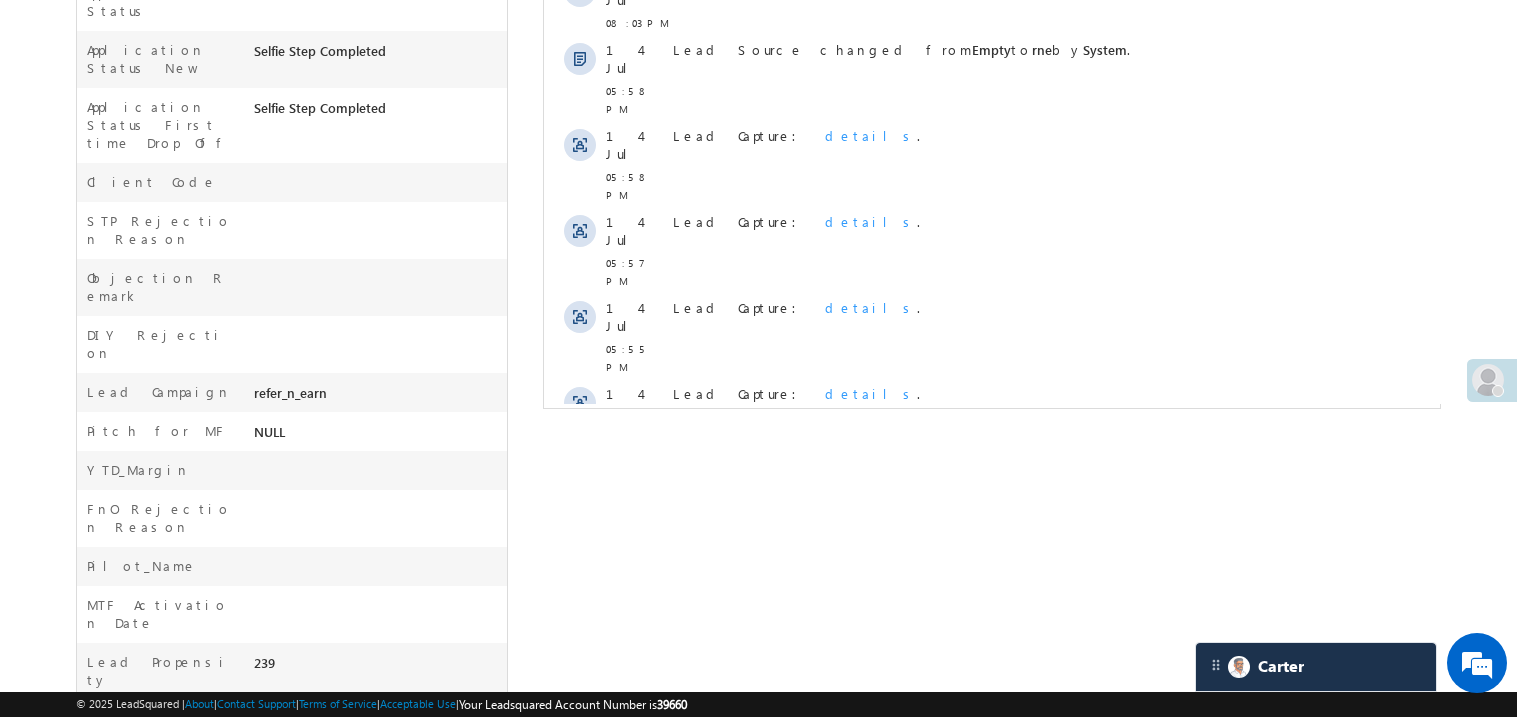 click on "Show More" at bounding box center (991, 471) 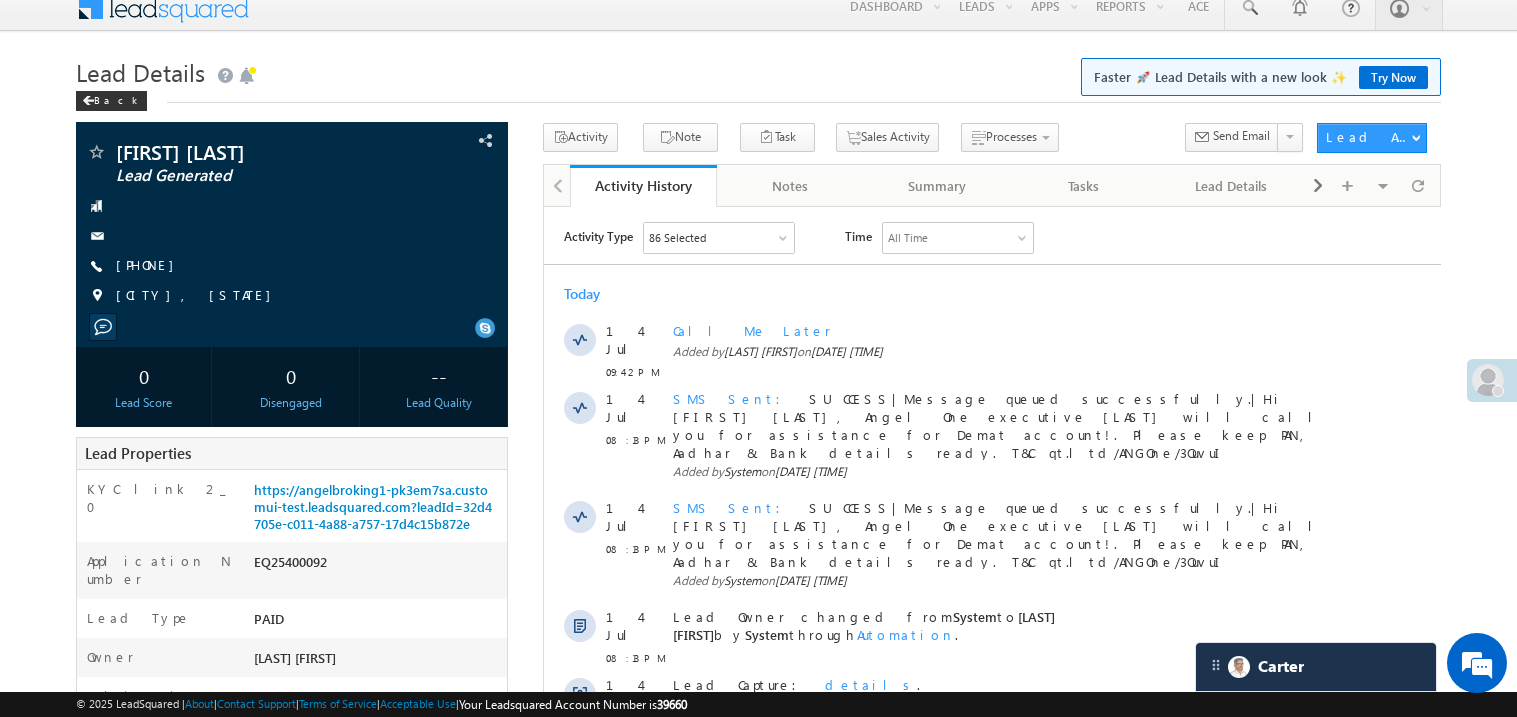 scroll, scrollTop: 0, scrollLeft: 0, axis: both 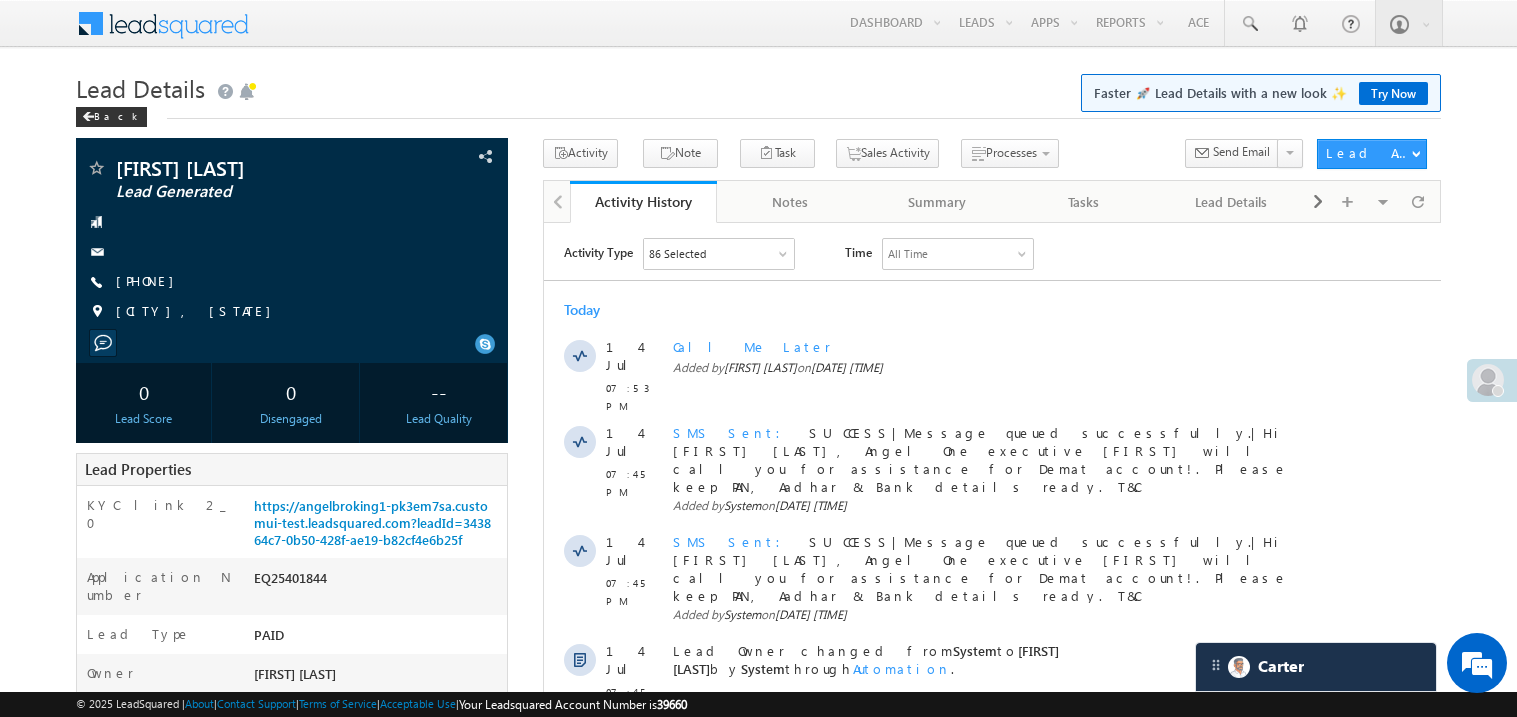 click on "Today" at bounding box center (991, 309) 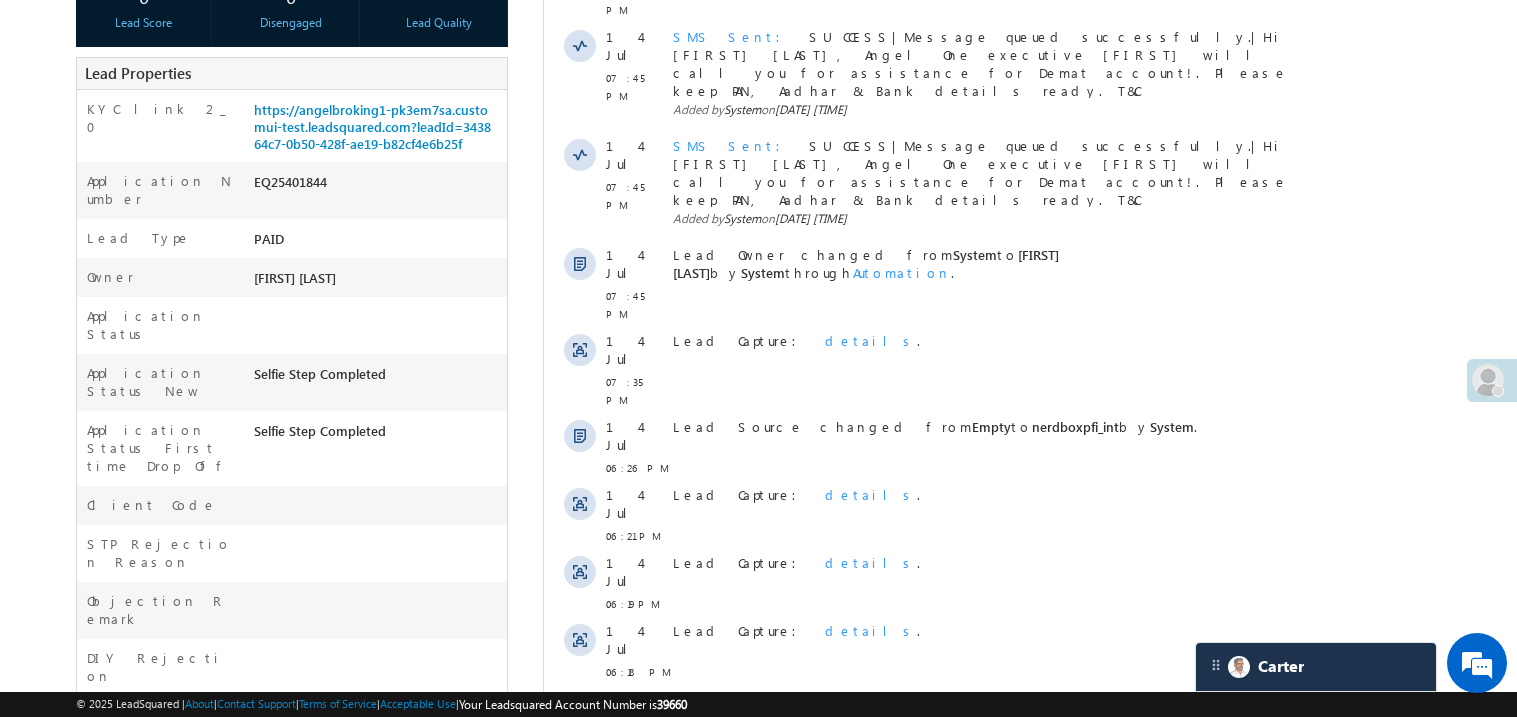 scroll, scrollTop: 479, scrollLeft: 0, axis: vertical 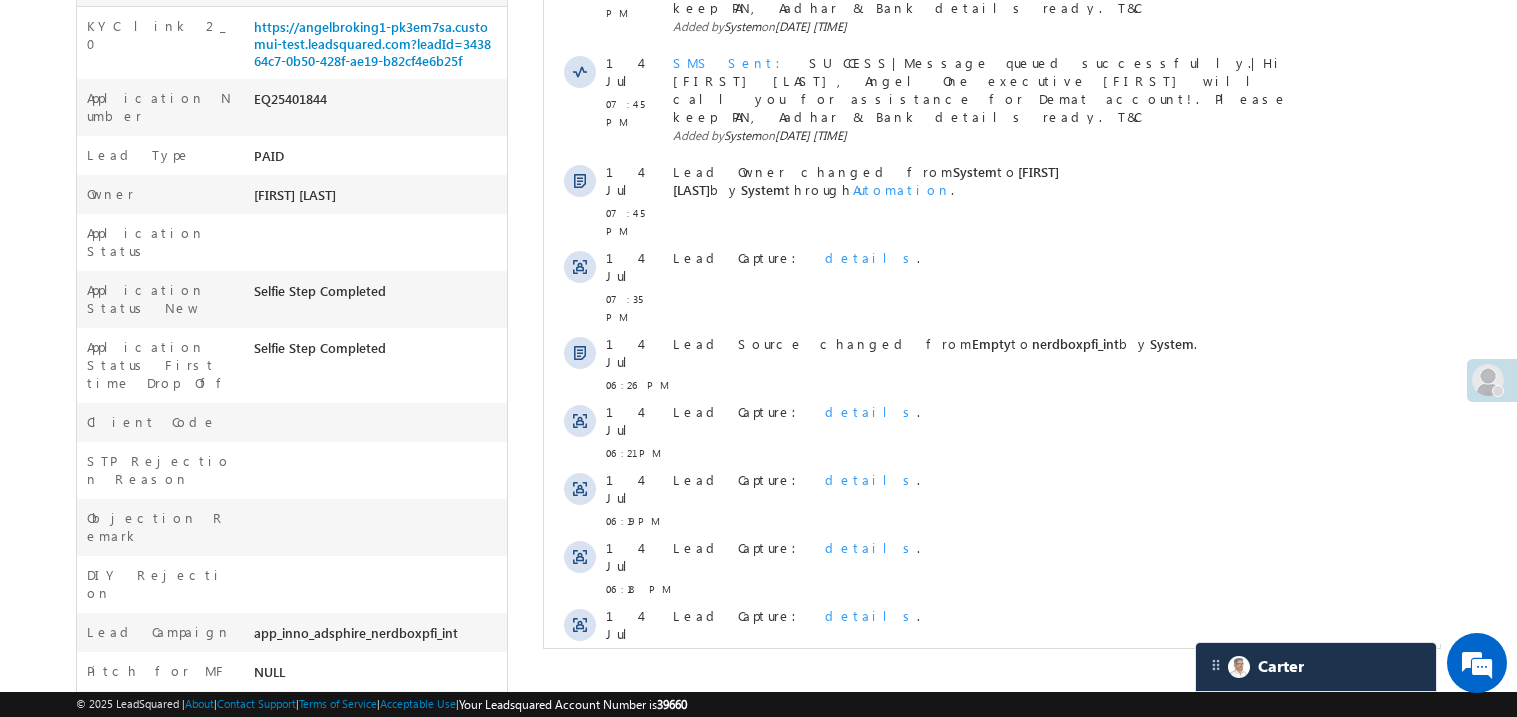 click on "Show More" at bounding box center [991, 719] 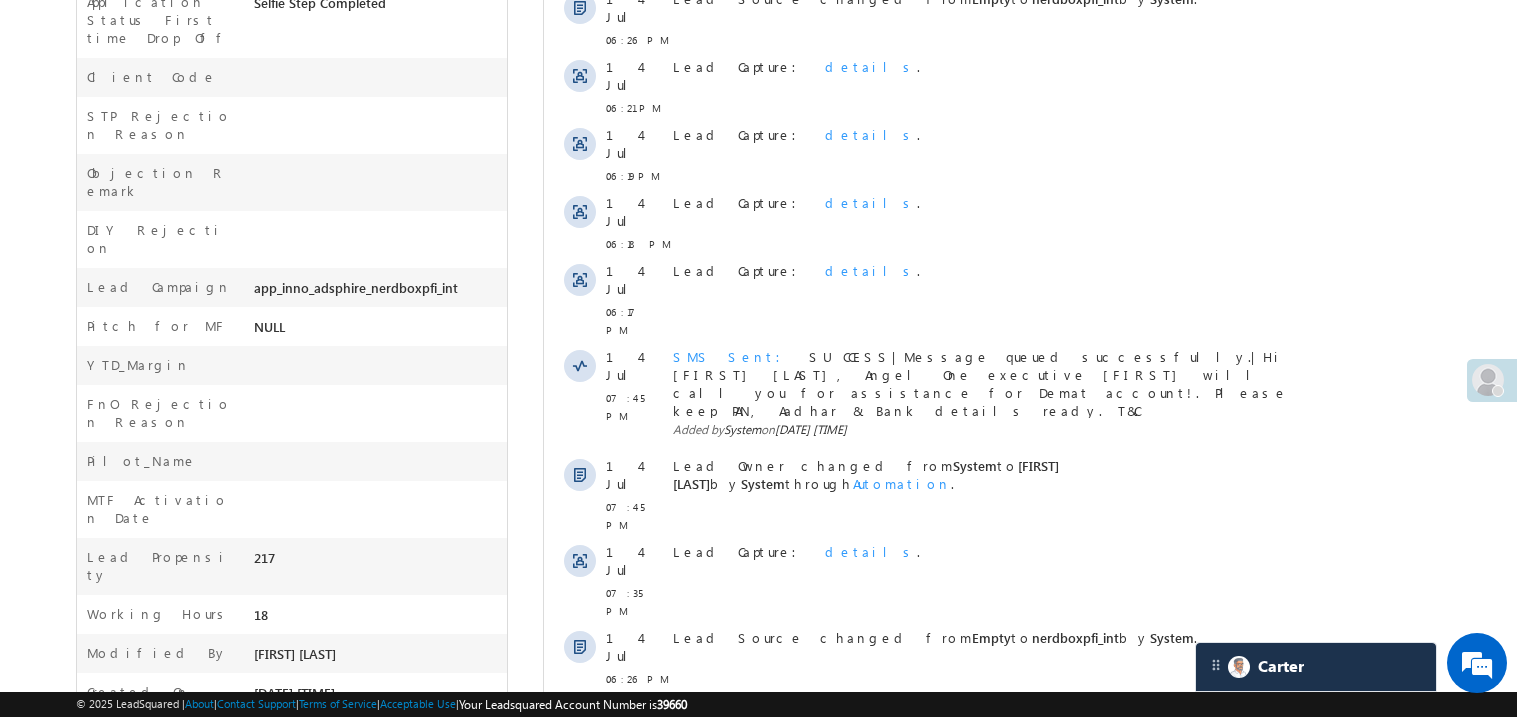 scroll, scrollTop: 993, scrollLeft: 0, axis: vertical 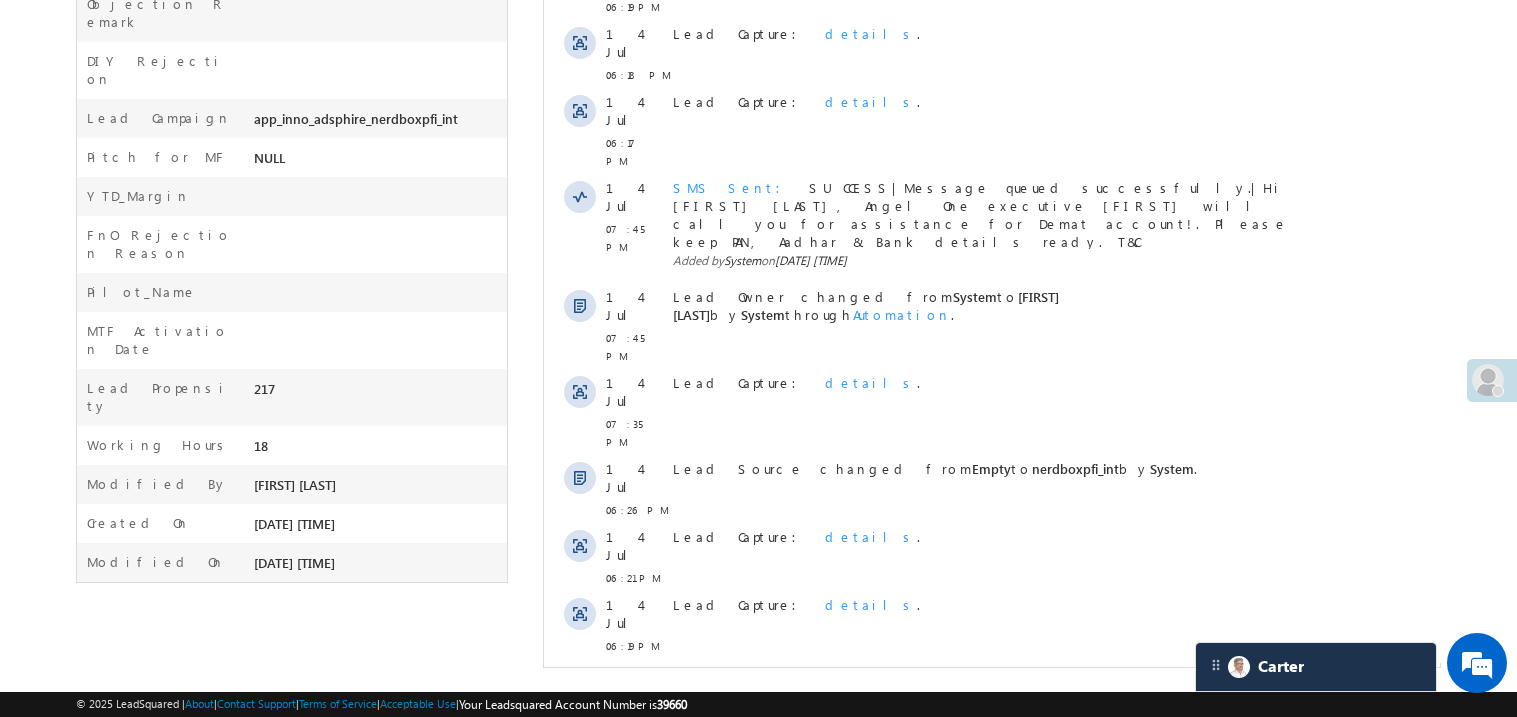click on "Show More" at bounding box center [991, 980] 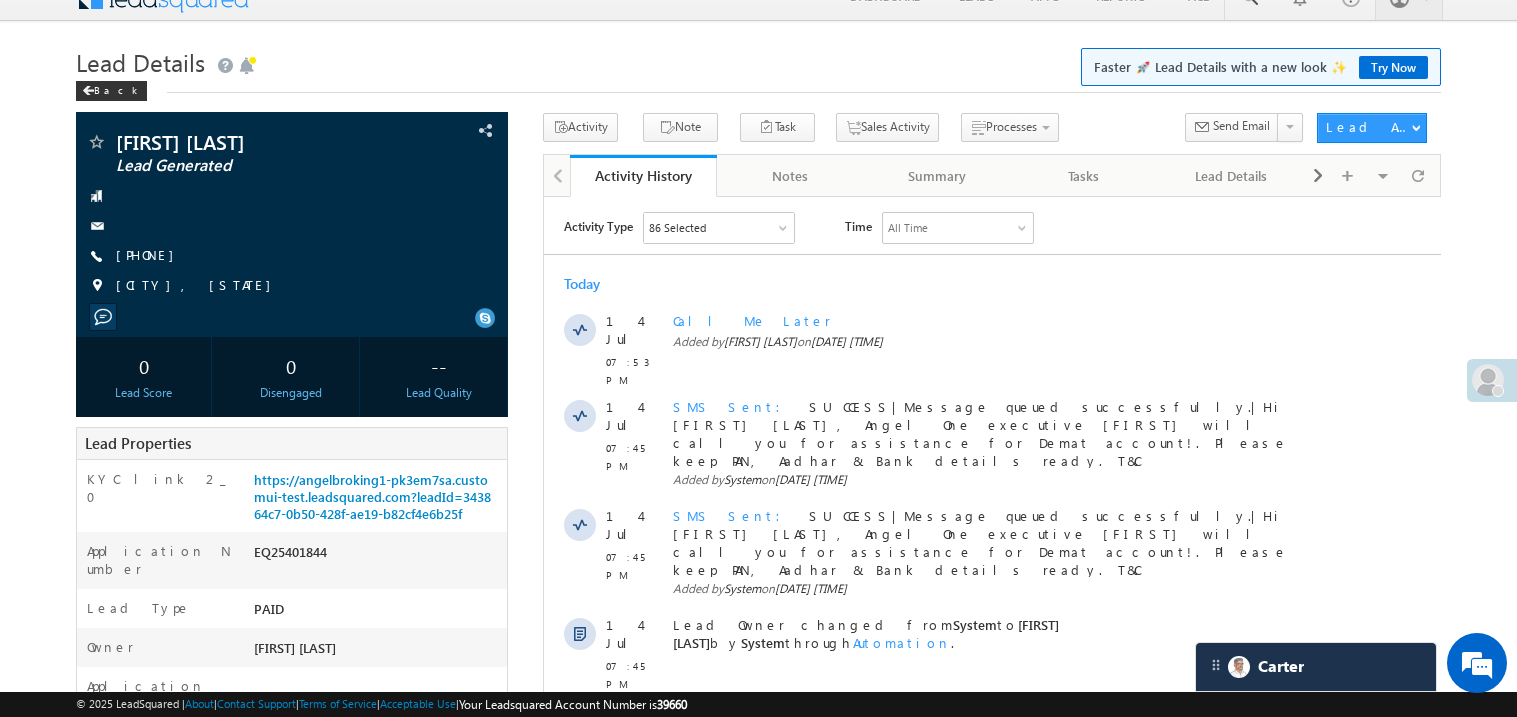 scroll, scrollTop: 0, scrollLeft: 0, axis: both 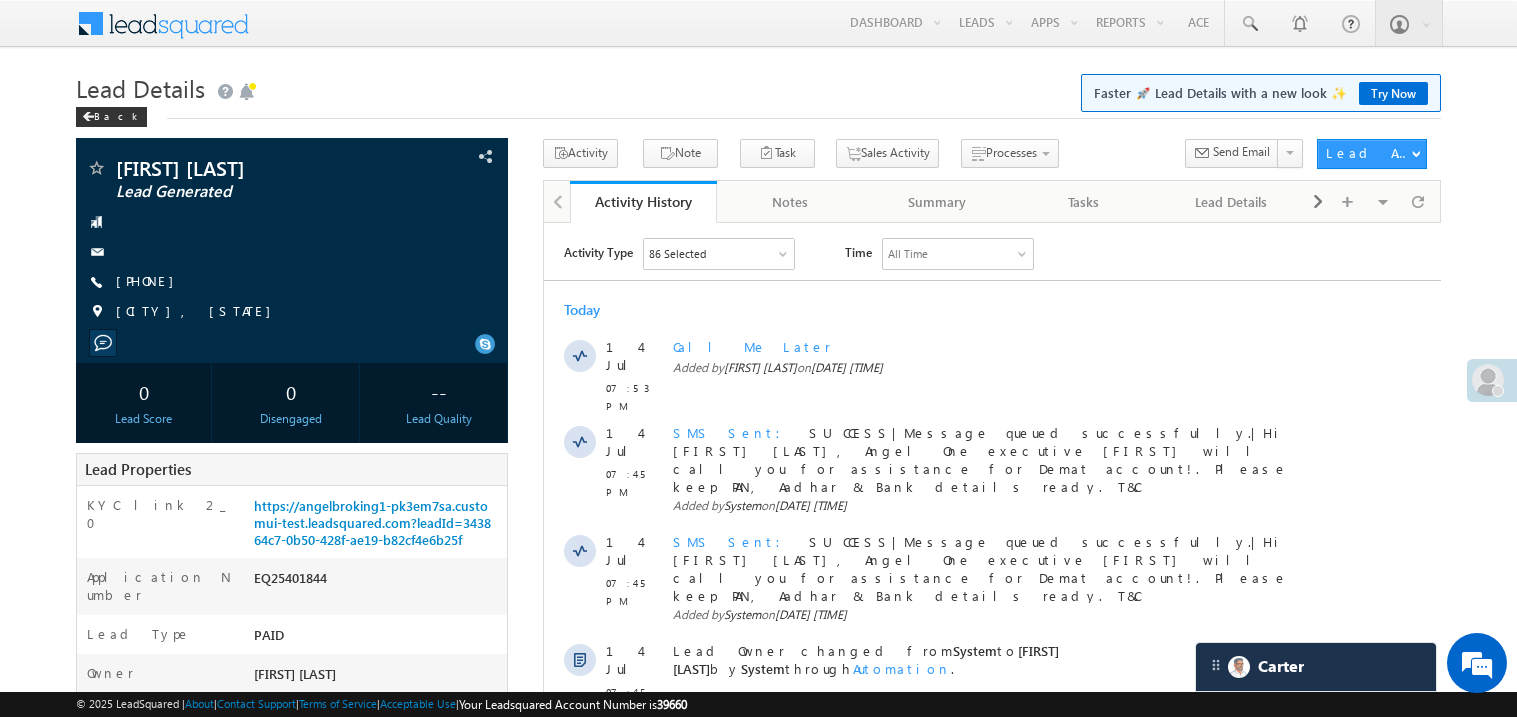 click on "Today" at bounding box center (991, 309) 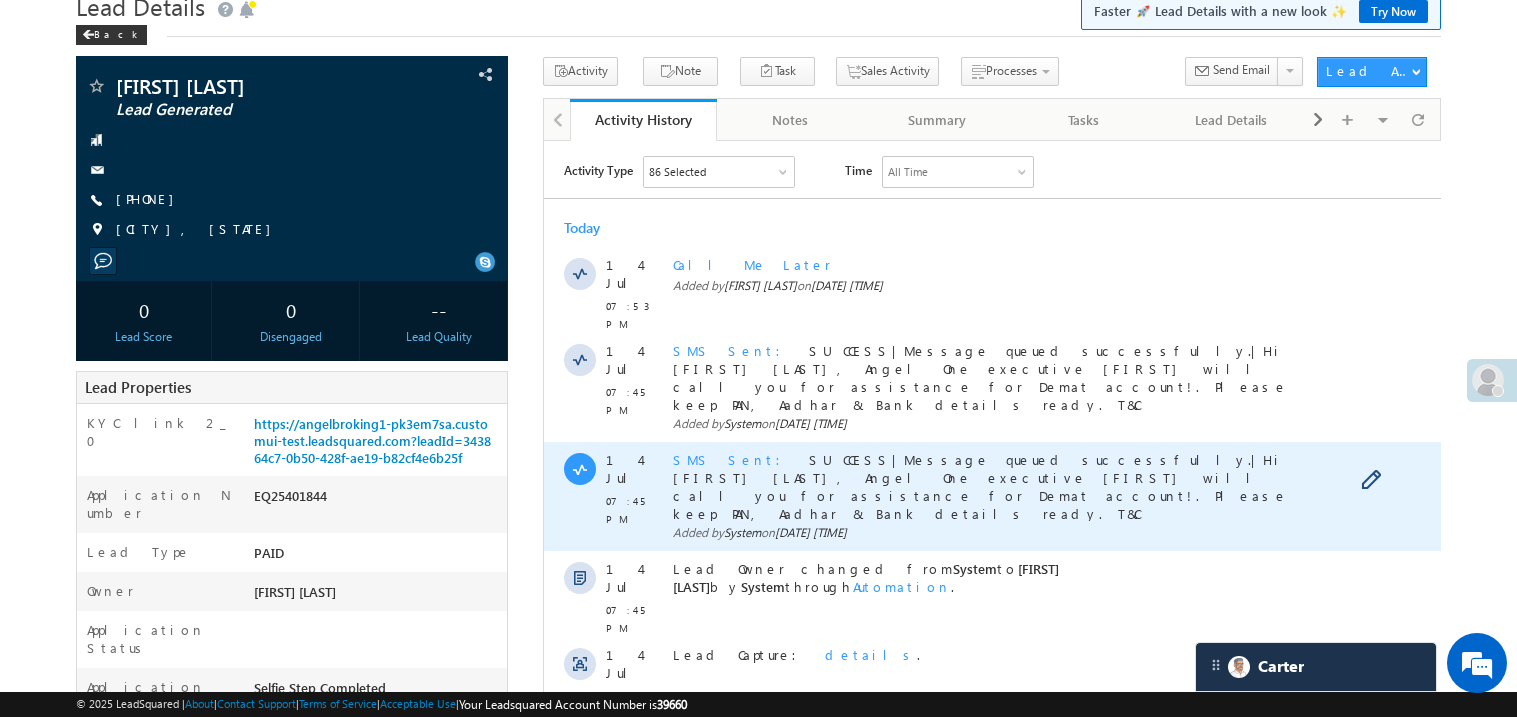 scroll, scrollTop: 0, scrollLeft: 0, axis: both 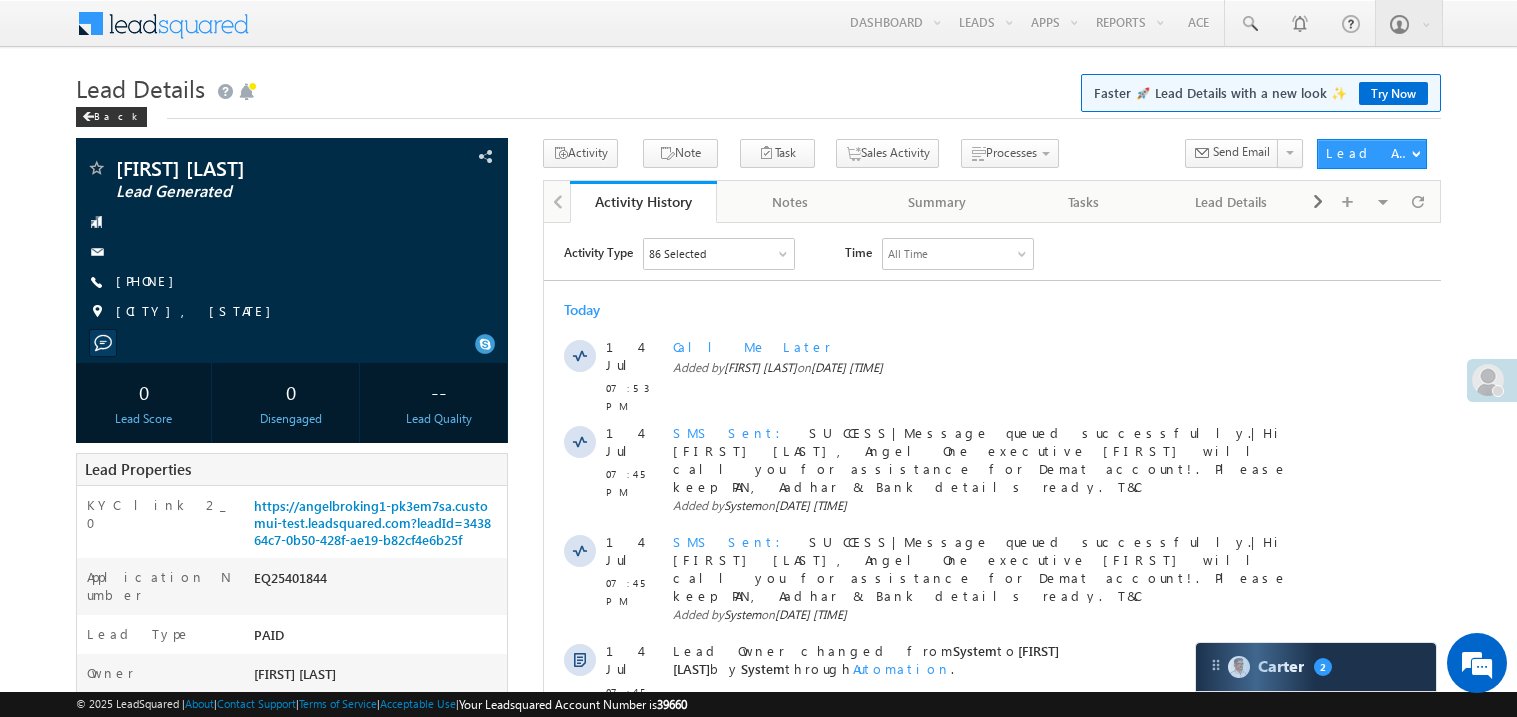 click on "Today
14 Jul
07:53 PM
Call Me Later
Added by  Madhavi Sumit  on  14 Jul 2025 07:53 PM
14 Jul
07:45 PM
SMS Sent
SUCCESS|Message queued successfully.|Hi Anshita Chaurasia, Angel One executive Madhavi will call you for assistance for Demat account!. Please keep PAN, Aadhar & Bank details ready. T&C qt.ltd/ANGOne/3OuvuI
System  on" at bounding box center (991, 1113) 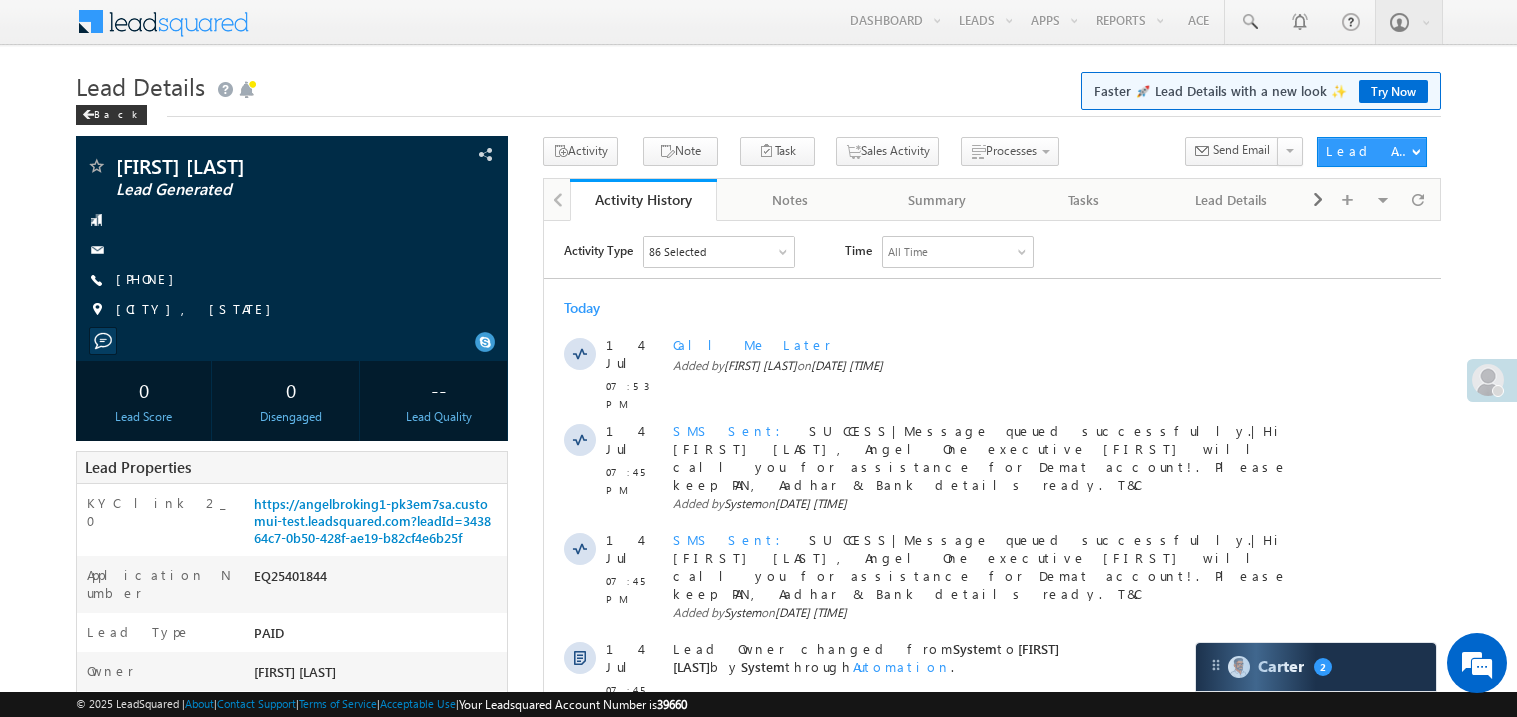 scroll, scrollTop: 0, scrollLeft: 0, axis: both 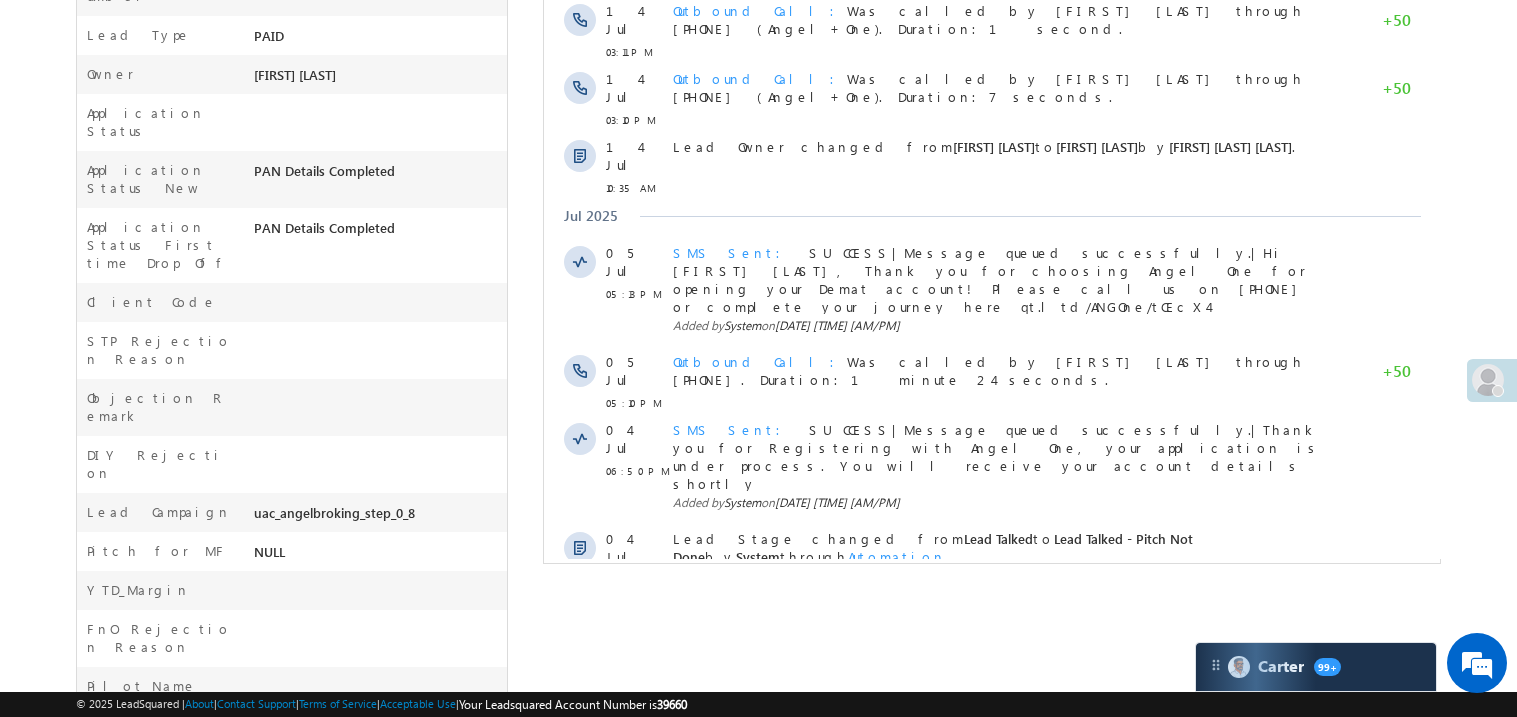 click on "Show More" at bounding box center [991, 624] 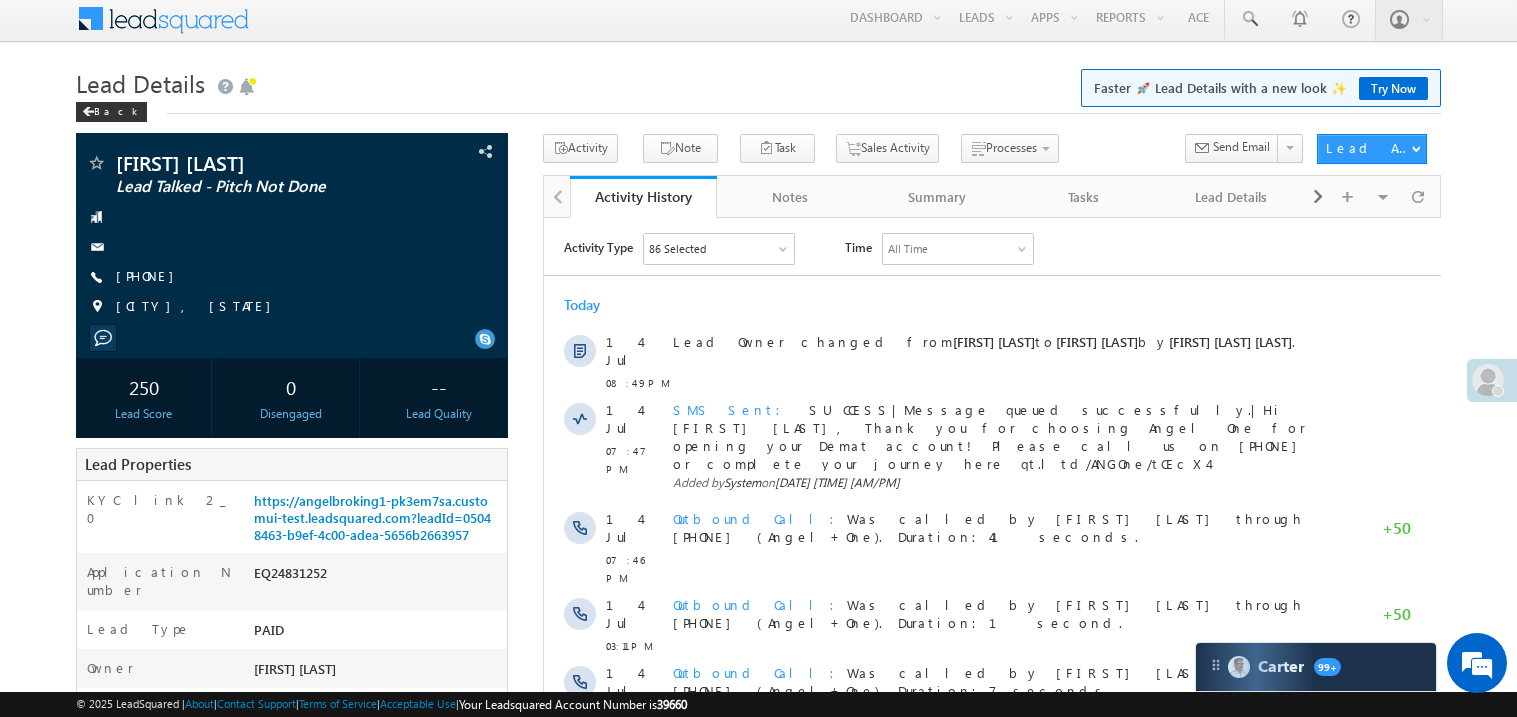 scroll, scrollTop: 0, scrollLeft: 0, axis: both 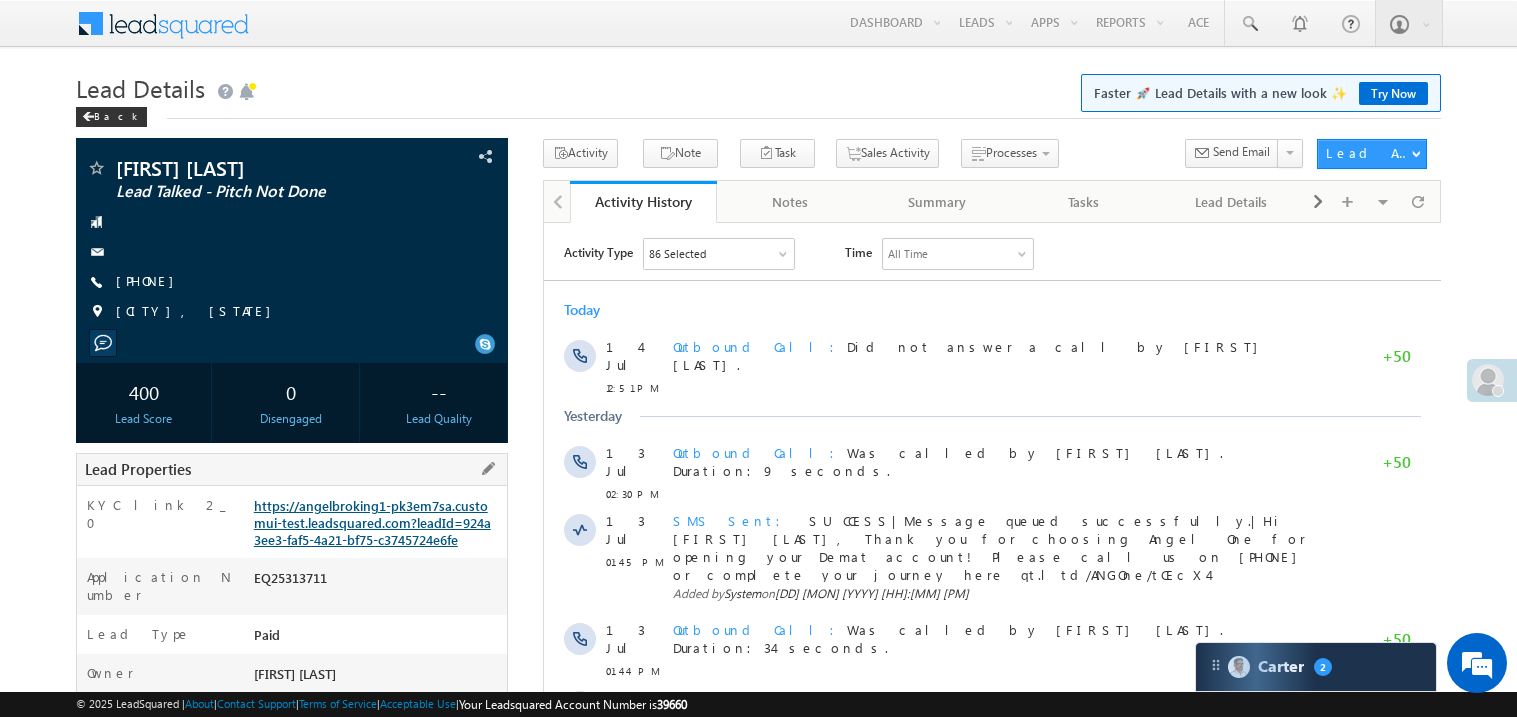 click on "https://angelbroking1-pk3em7sa.customui-test.leadsquared.com?leadId=924a3ee3-faf5-4a21-bf75-c3745724e6fe" at bounding box center [372, 522] 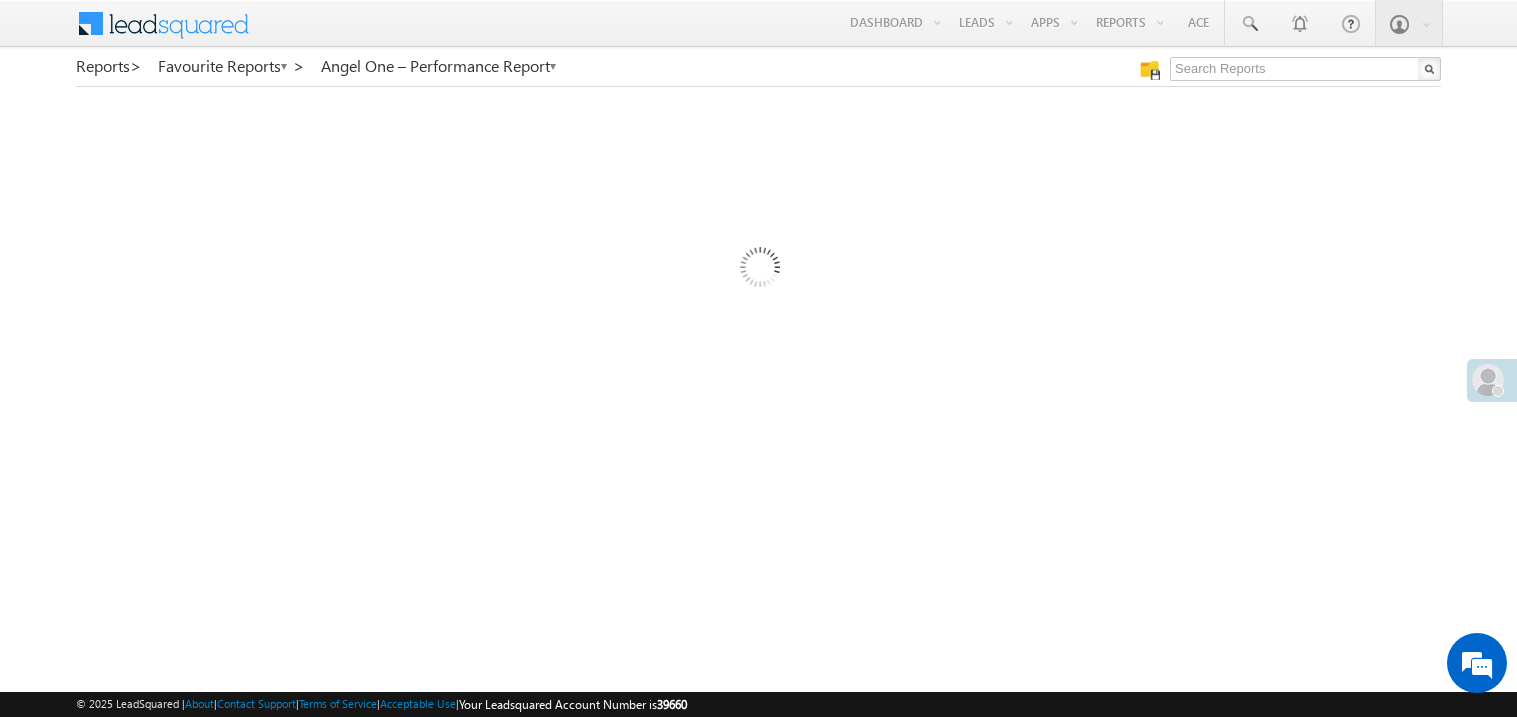 scroll, scrollTop: 0, scrollLeft: 0, axis: both 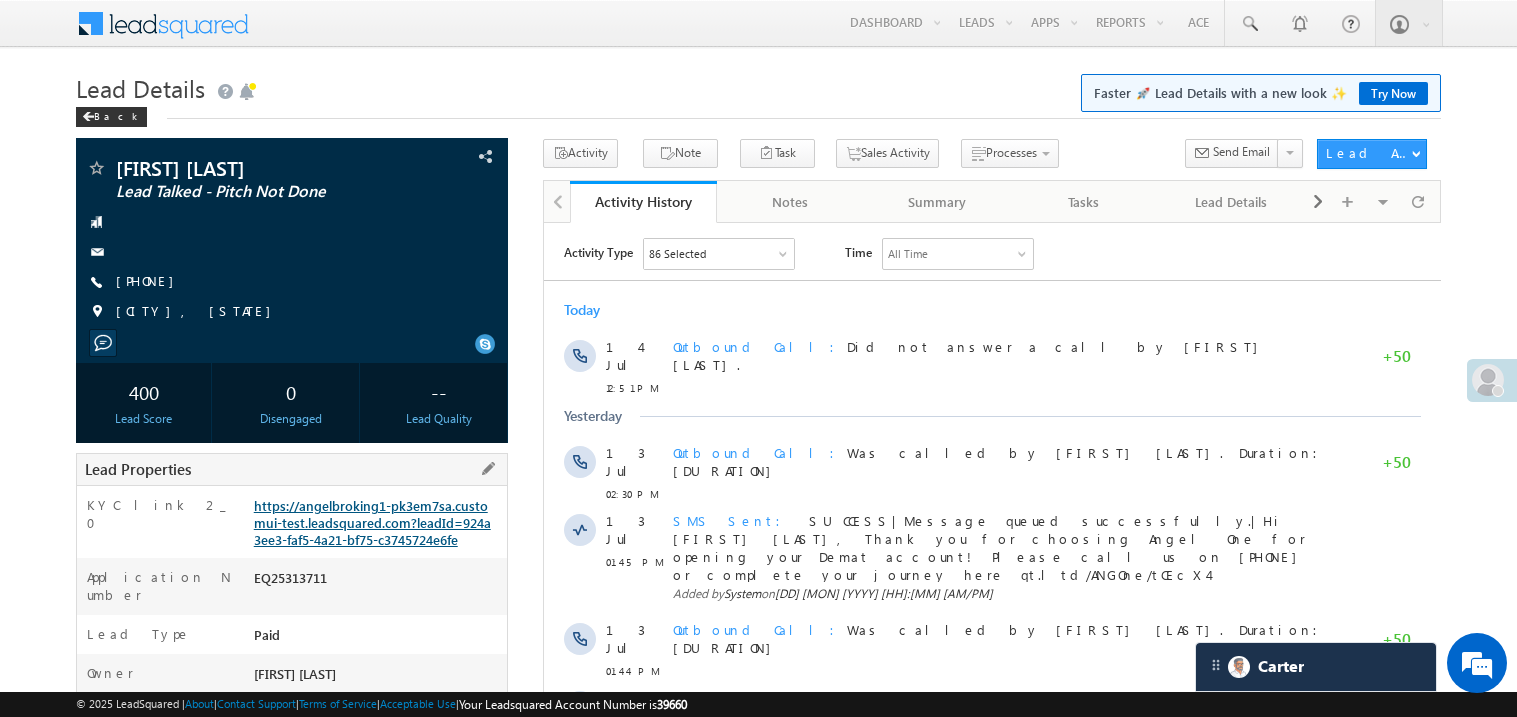 click on "https://angelbroking1-pk3em7sa.customui-test.leadsquared.com?leadId=924a3ee3-faf5-4a21-bf75-c3745724e6fe" at bounding box center [372, 522] 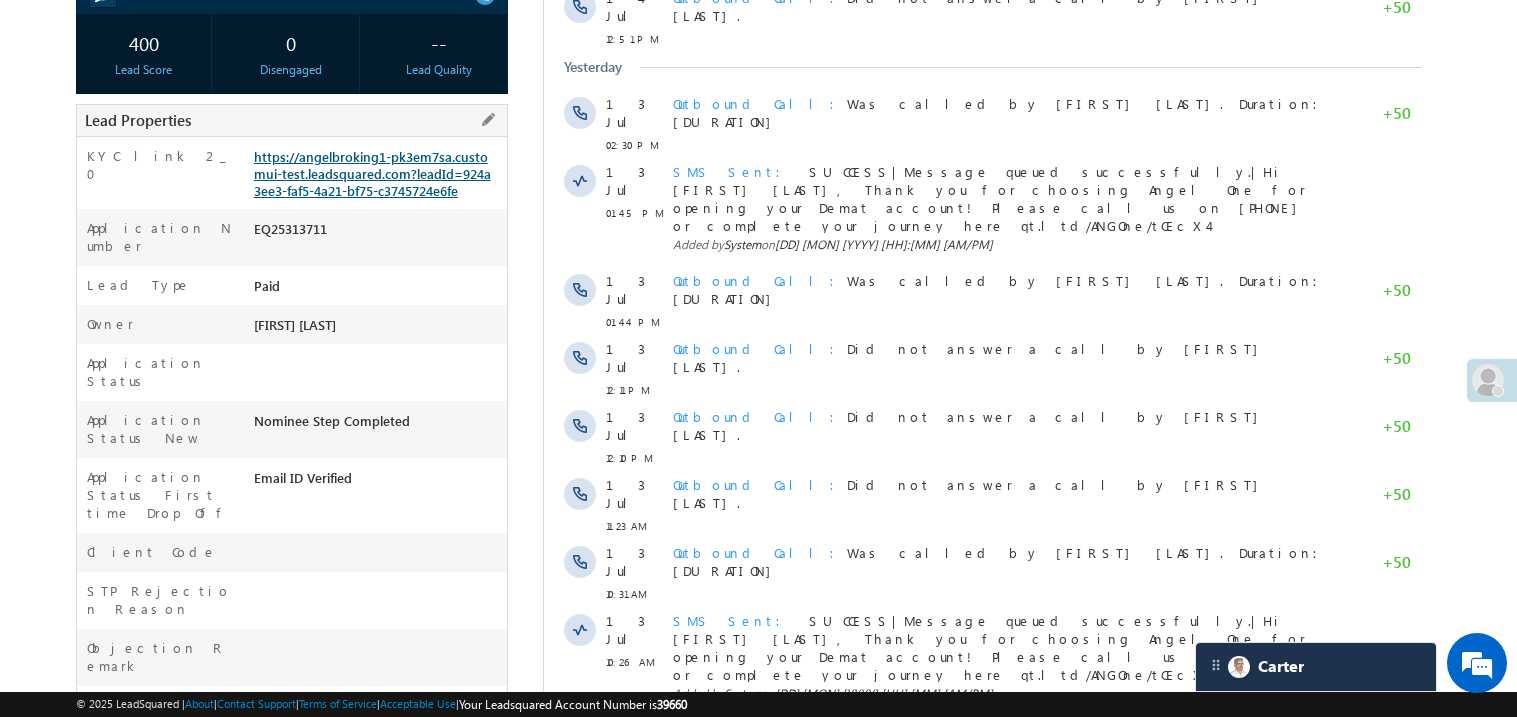 scroll, scrollTop: 359, scrollLeft: 0, axis: vertical 